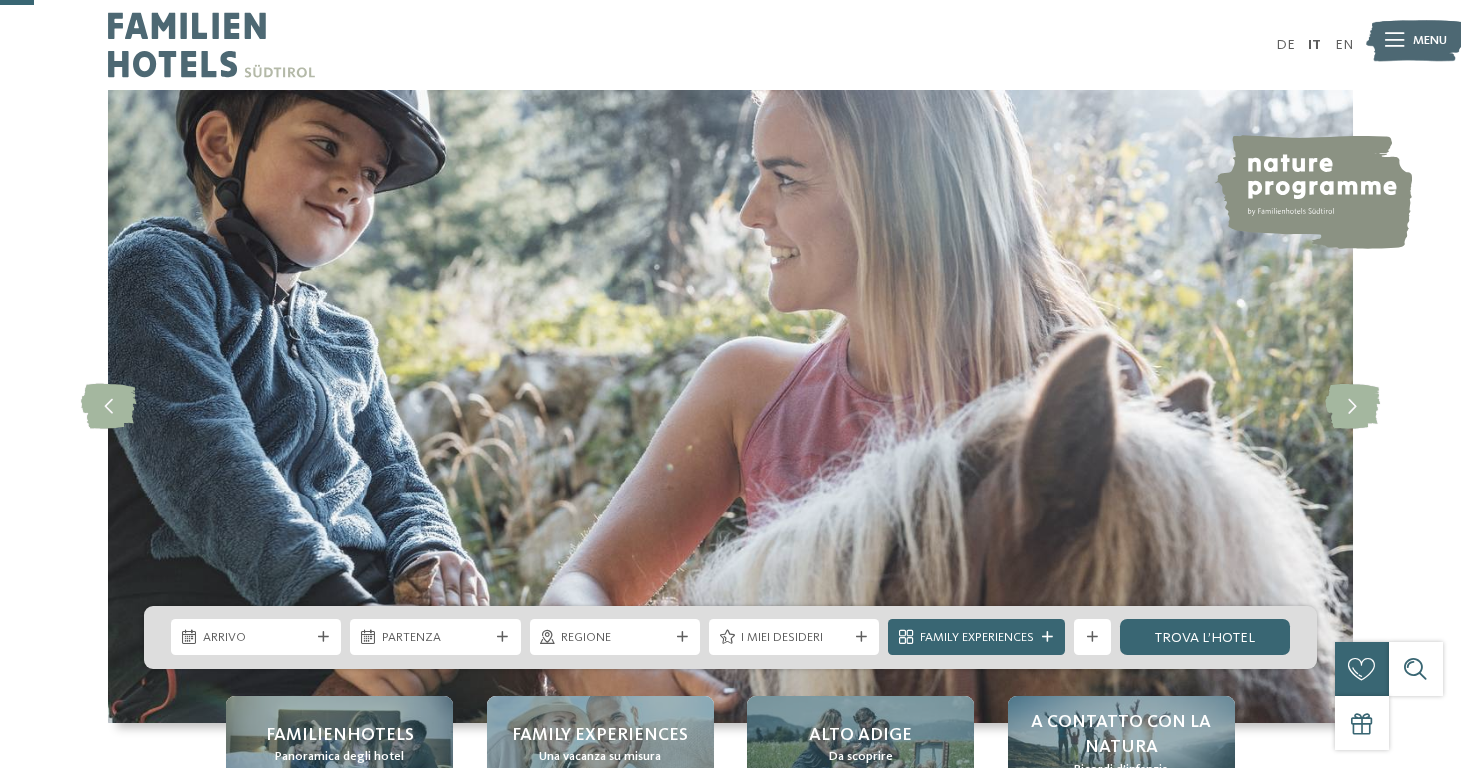 scroll, scrollTop: 177, scrollLeft: 0, axis: vertical 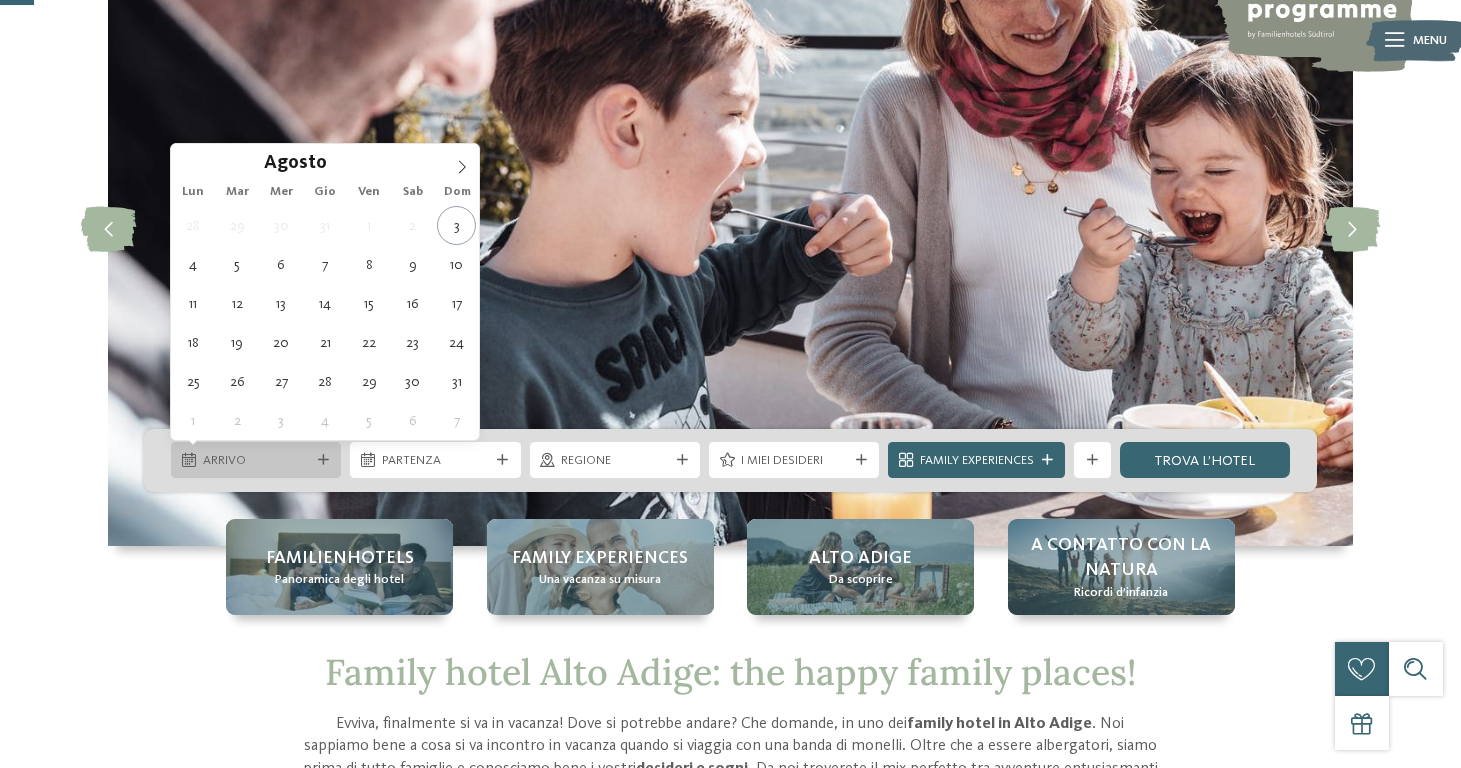 click at bounding box center (323, 460) 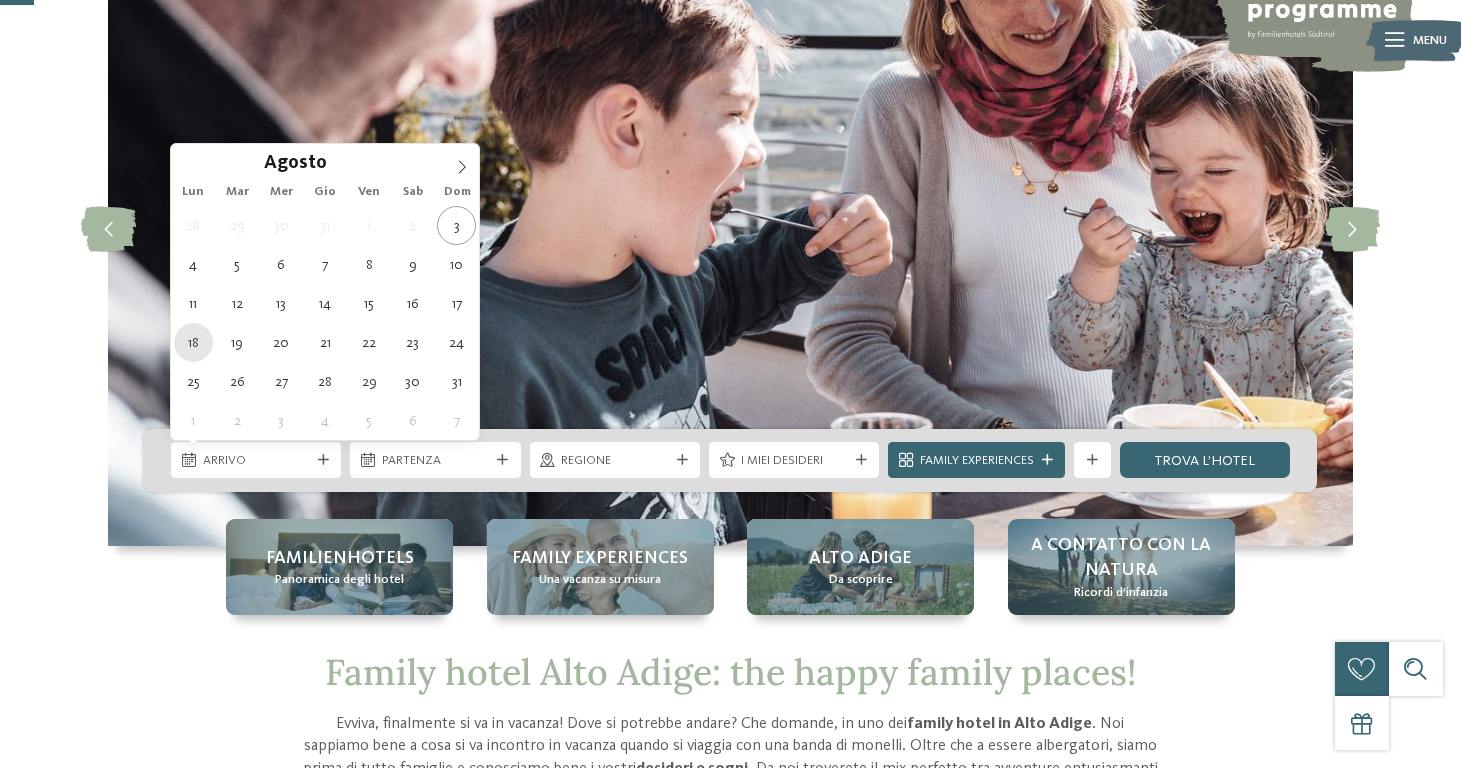 type on "[DATE]" 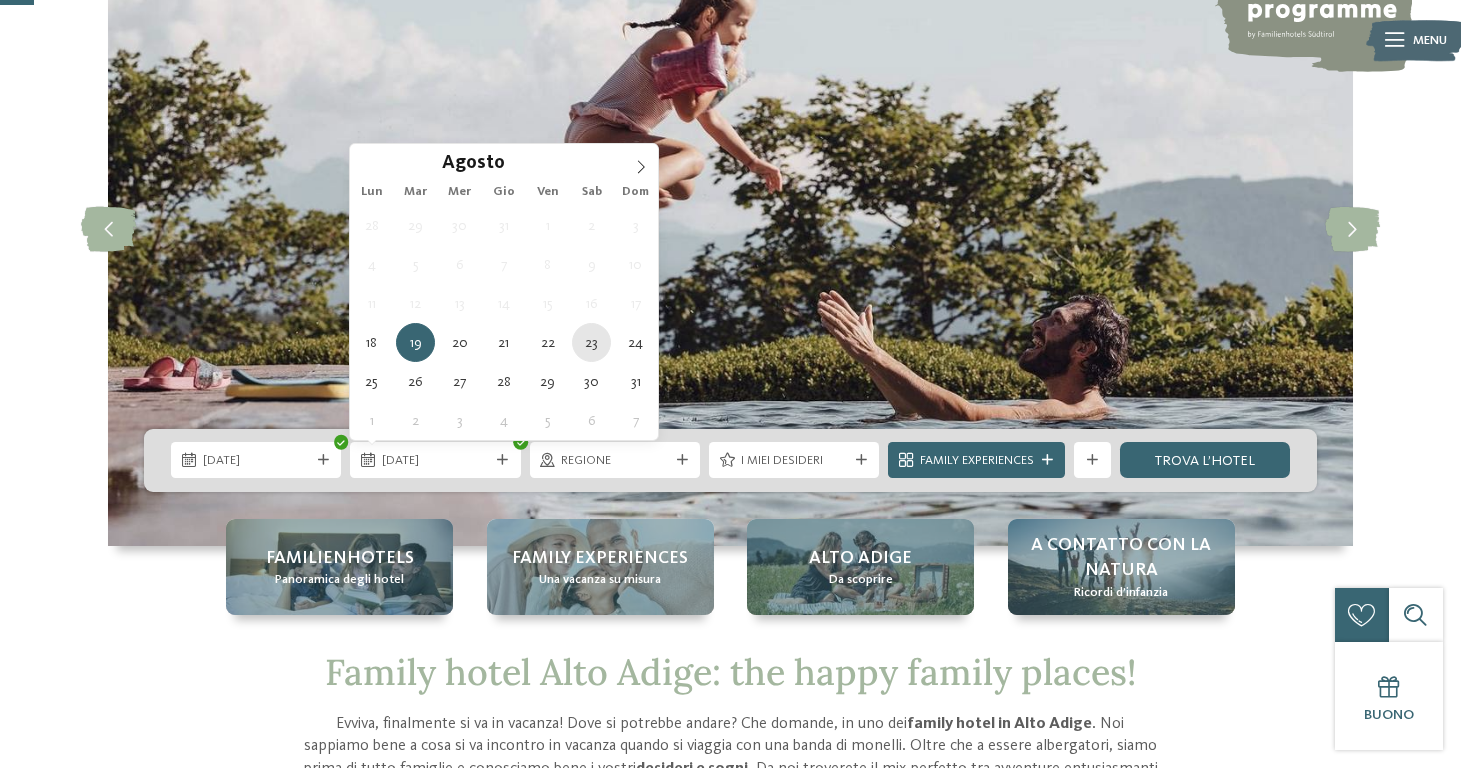 type on "[DATE]" 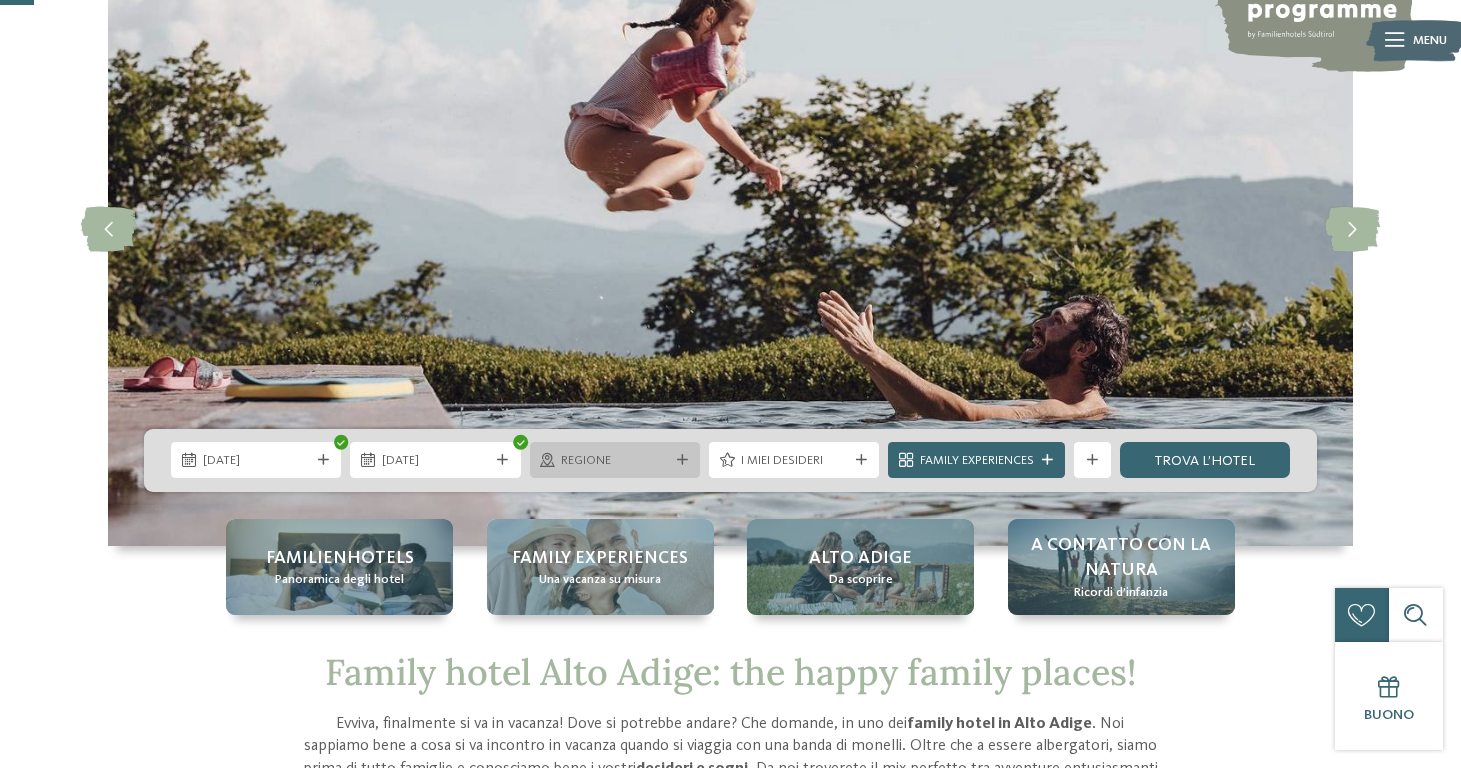 click at bounding box center [682, 460] 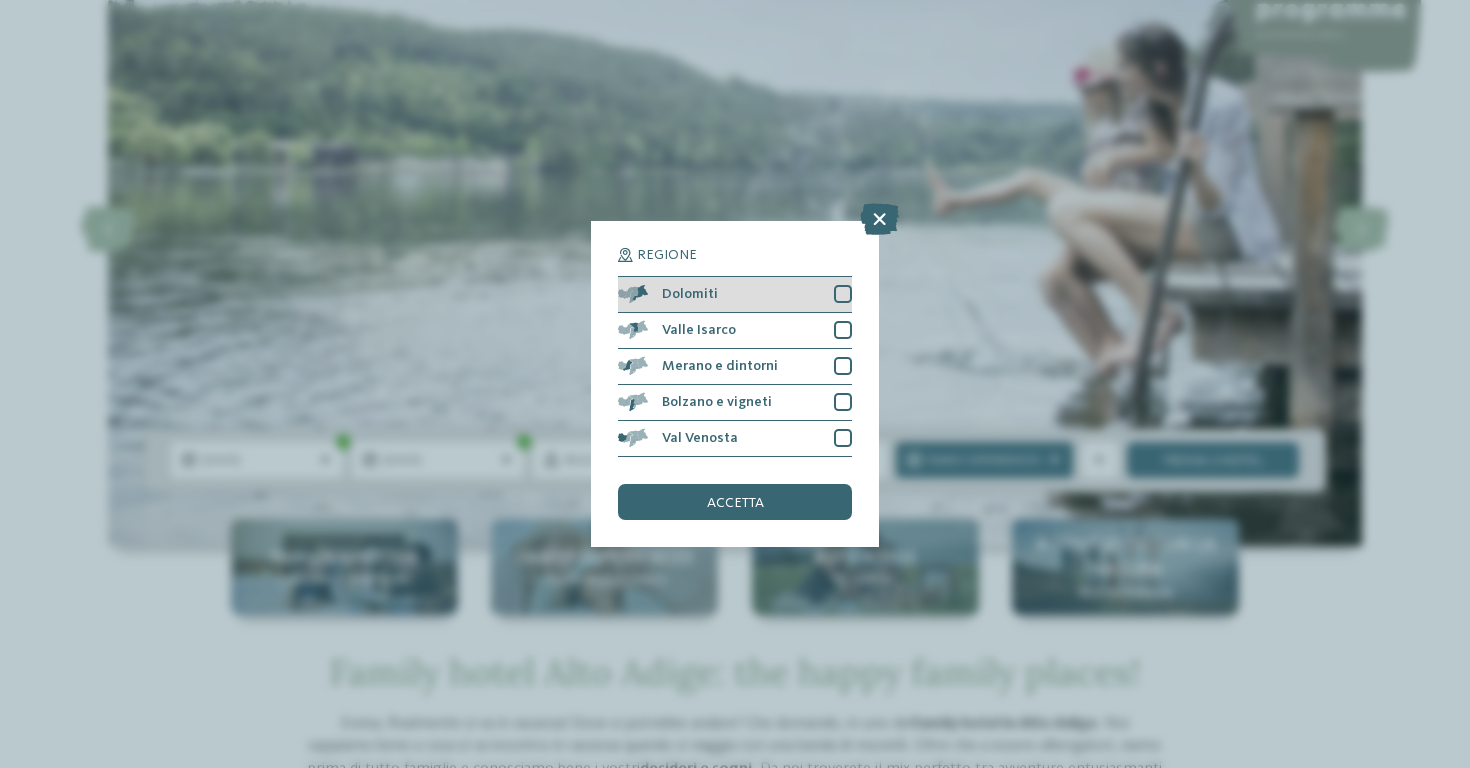 click at bounding box center [843, 294] 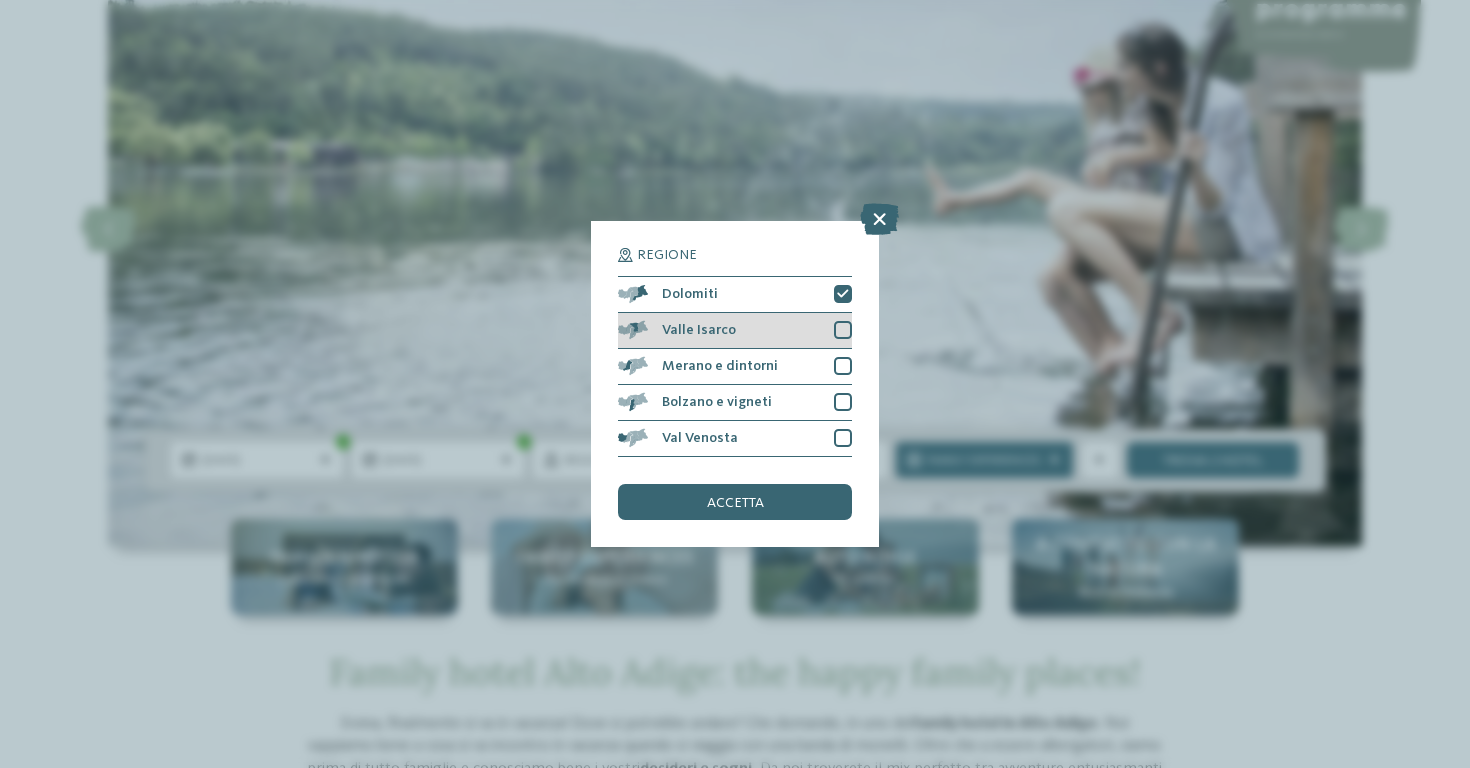click at bounding box center (843, 330) 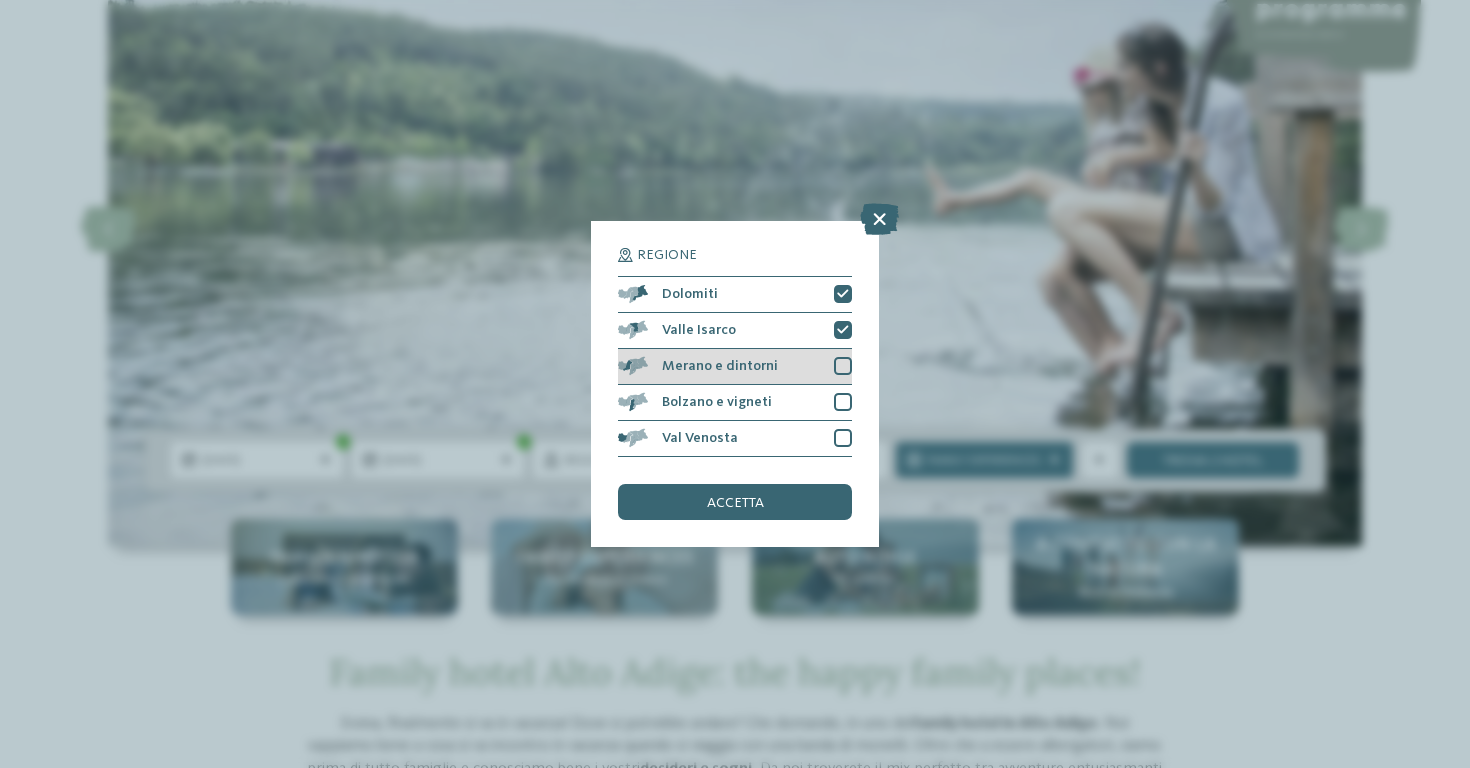 click at bounding box center (843, 366) 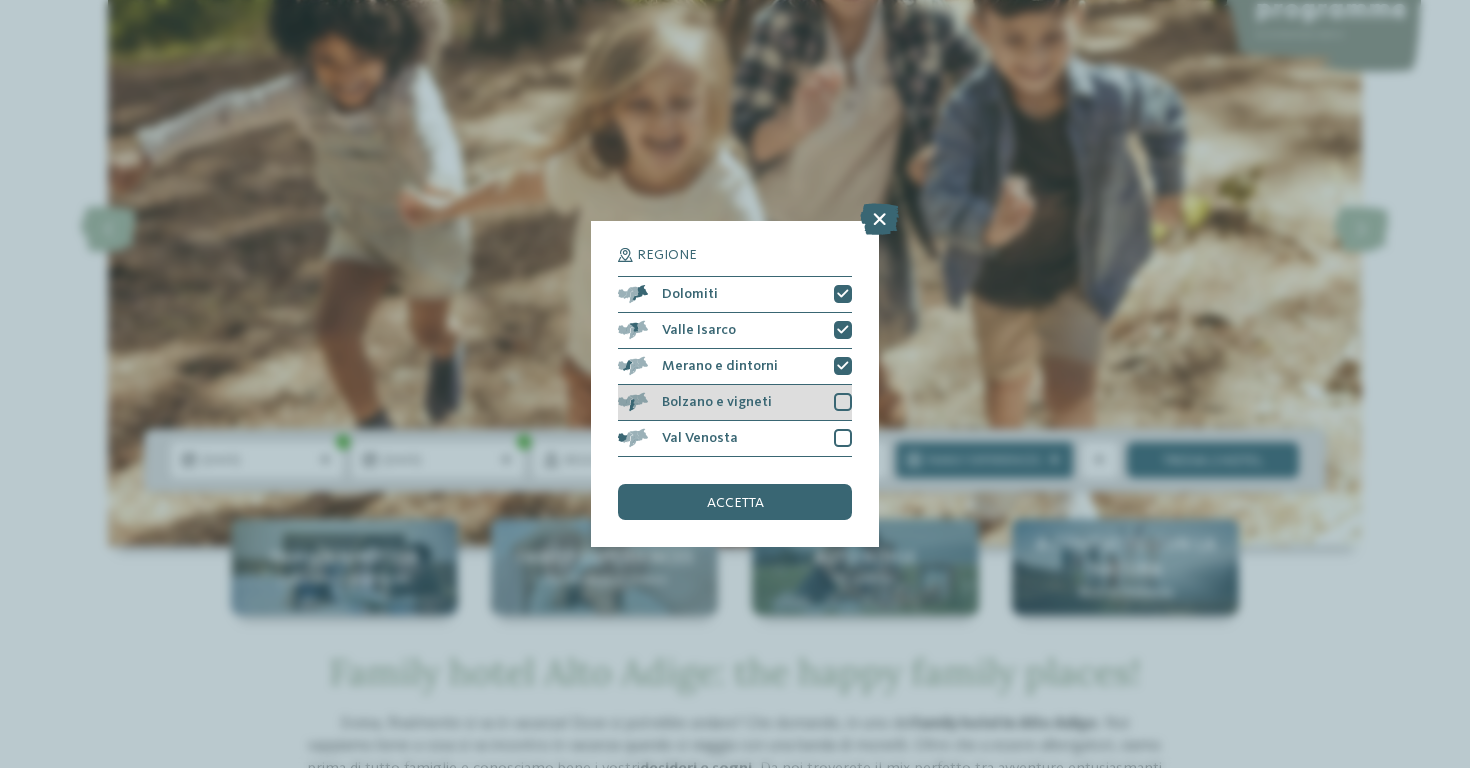 click at bounding box center (843, 402) 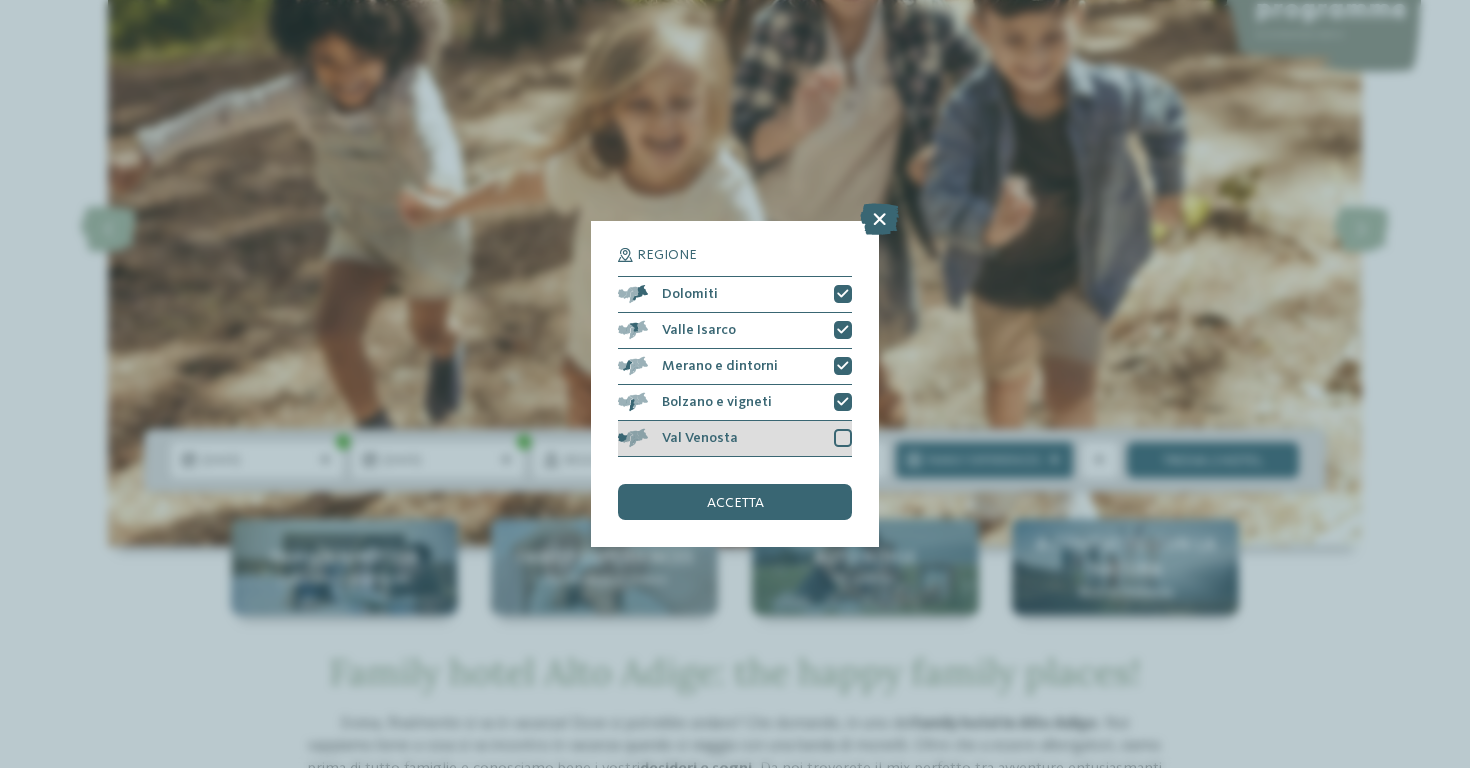 click at bounding box center (843, 438) 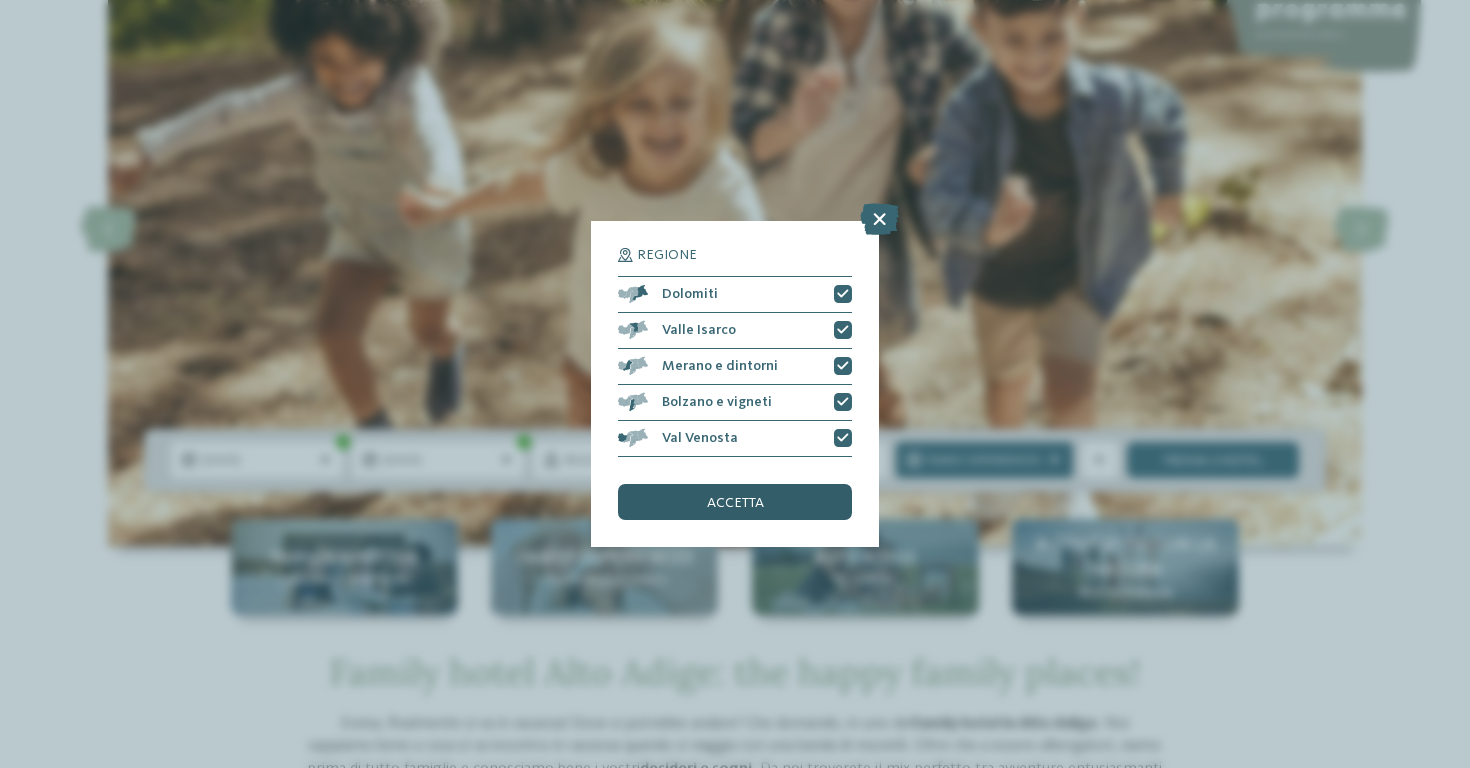 click on "accetta" at bounding box center (735, 502) 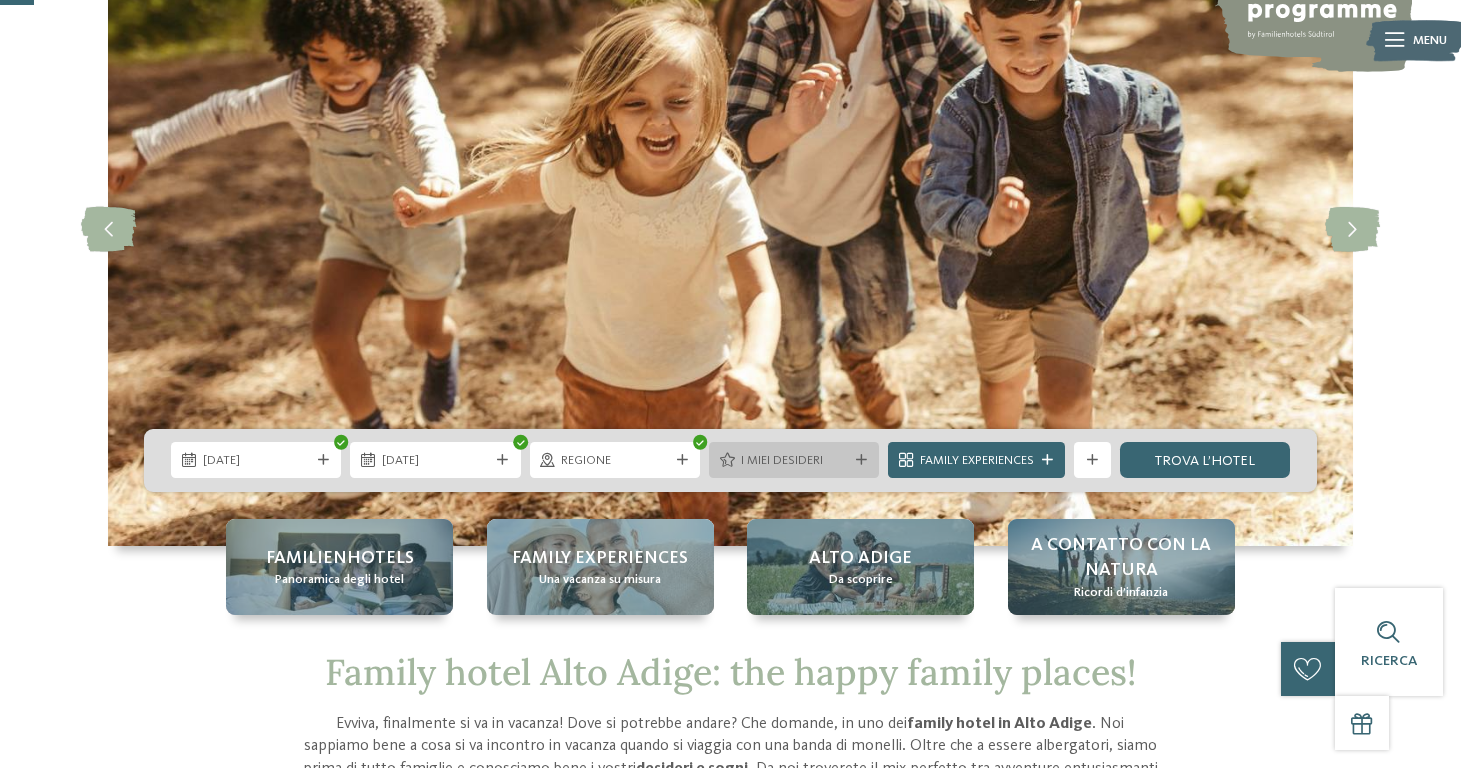 click at bounding box center [861, 460] 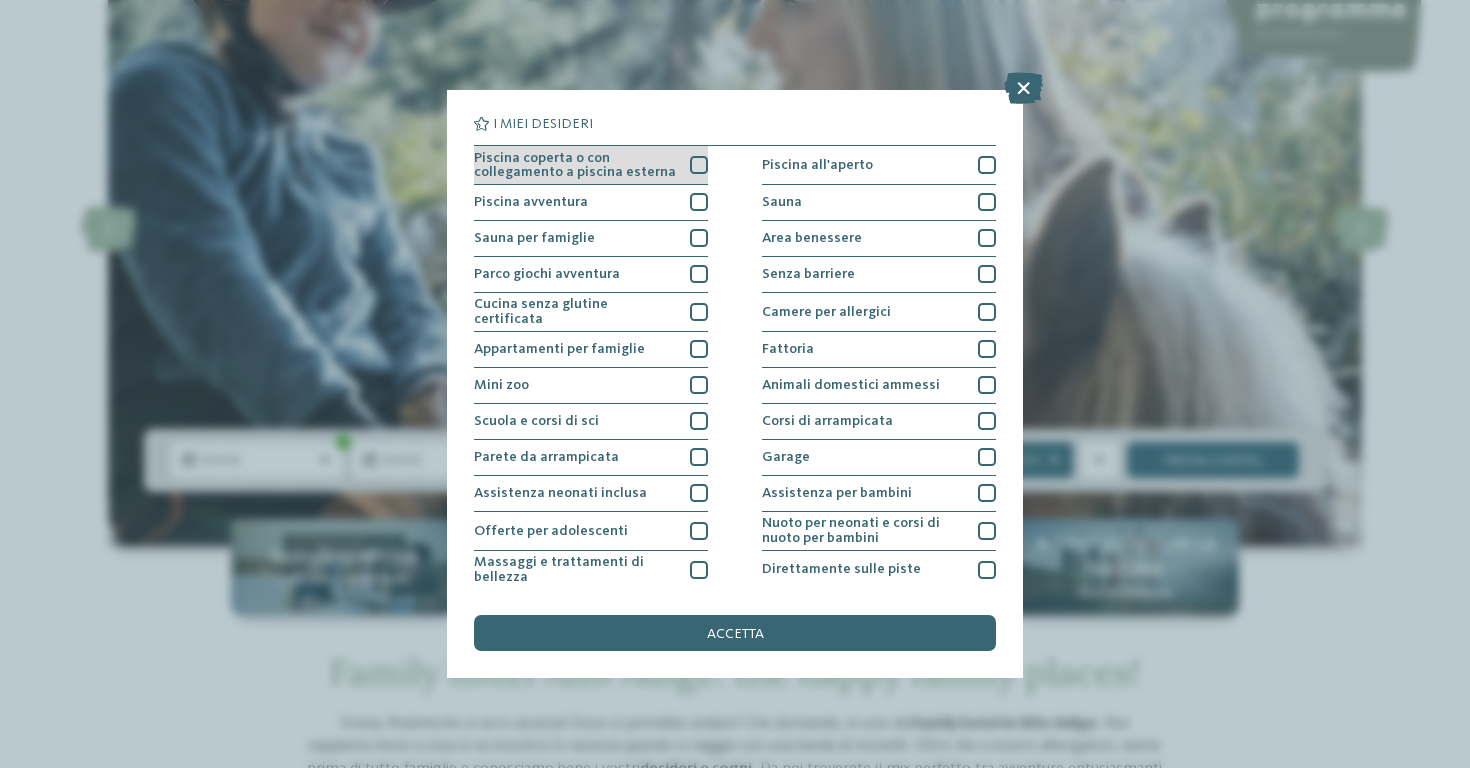 click at bounding box center [699, 165] 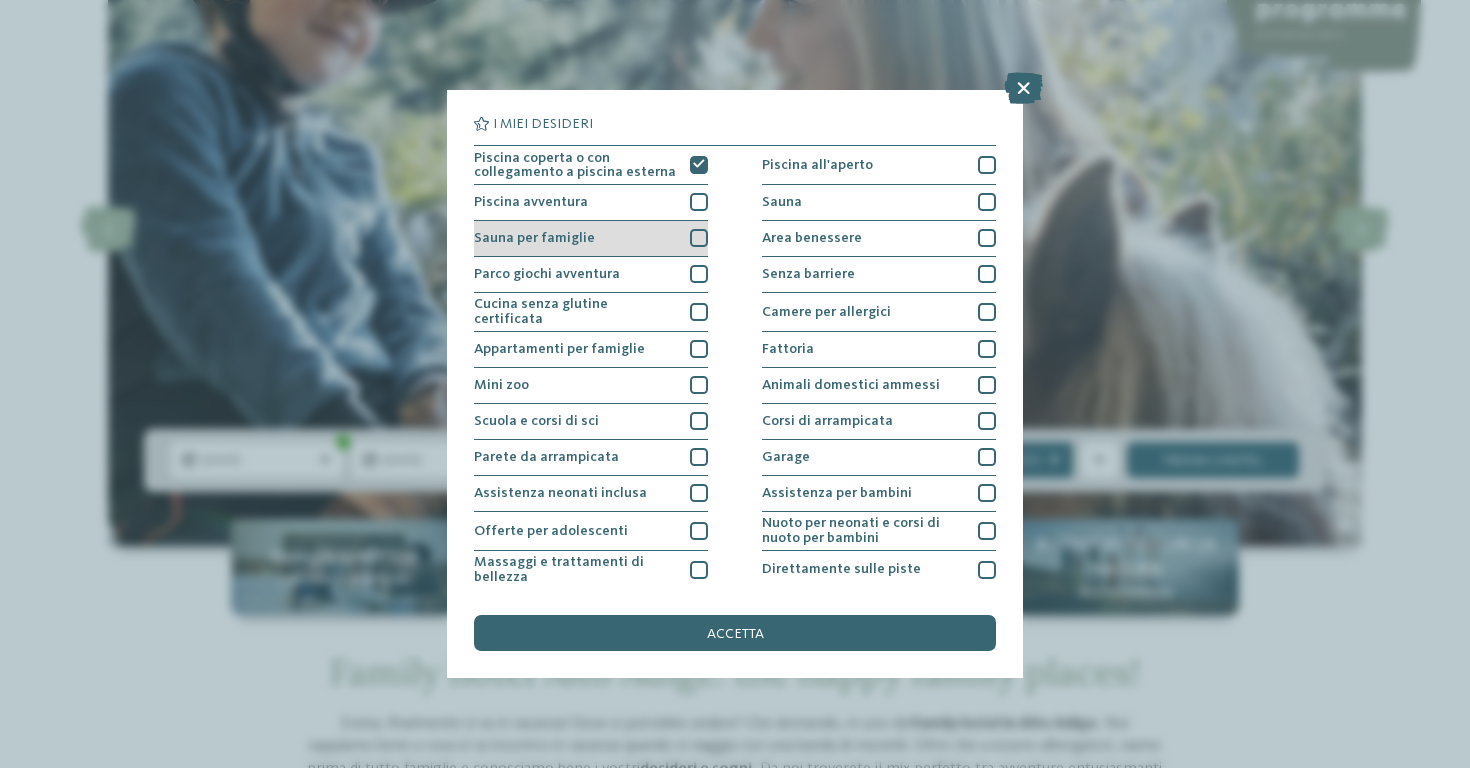 click at bounding box center (699, 238) 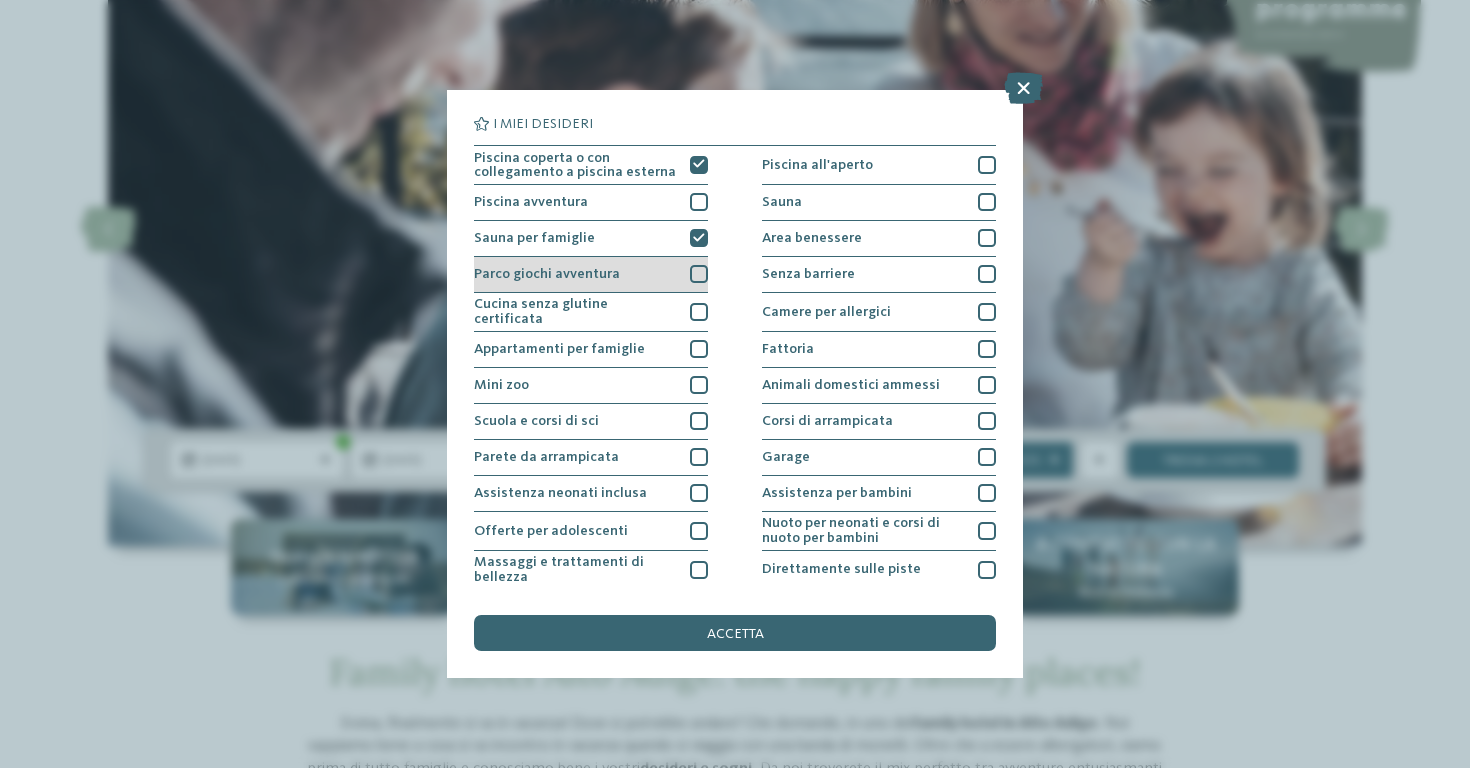 click at bounding box center [699, 274] 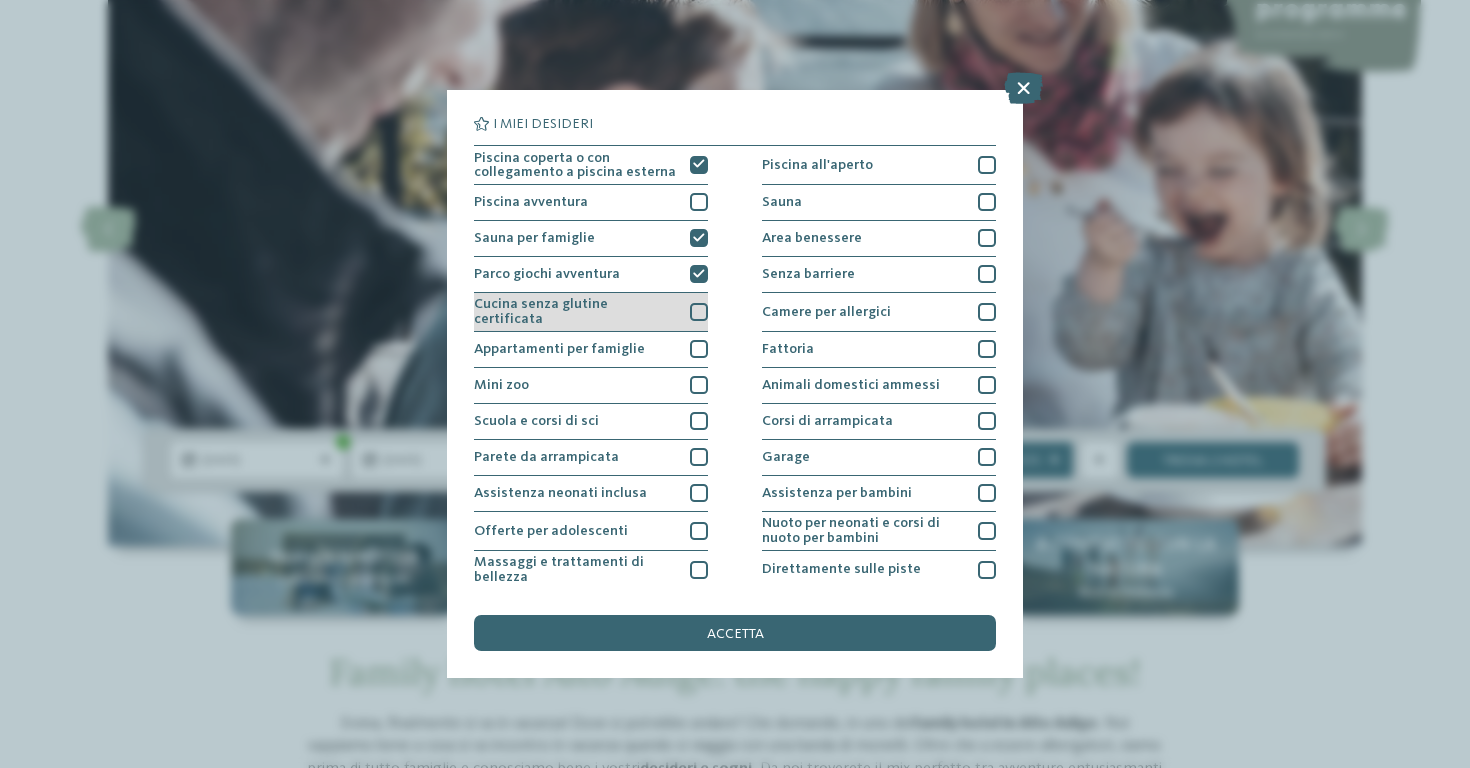 click at bounding box center [699, 312] 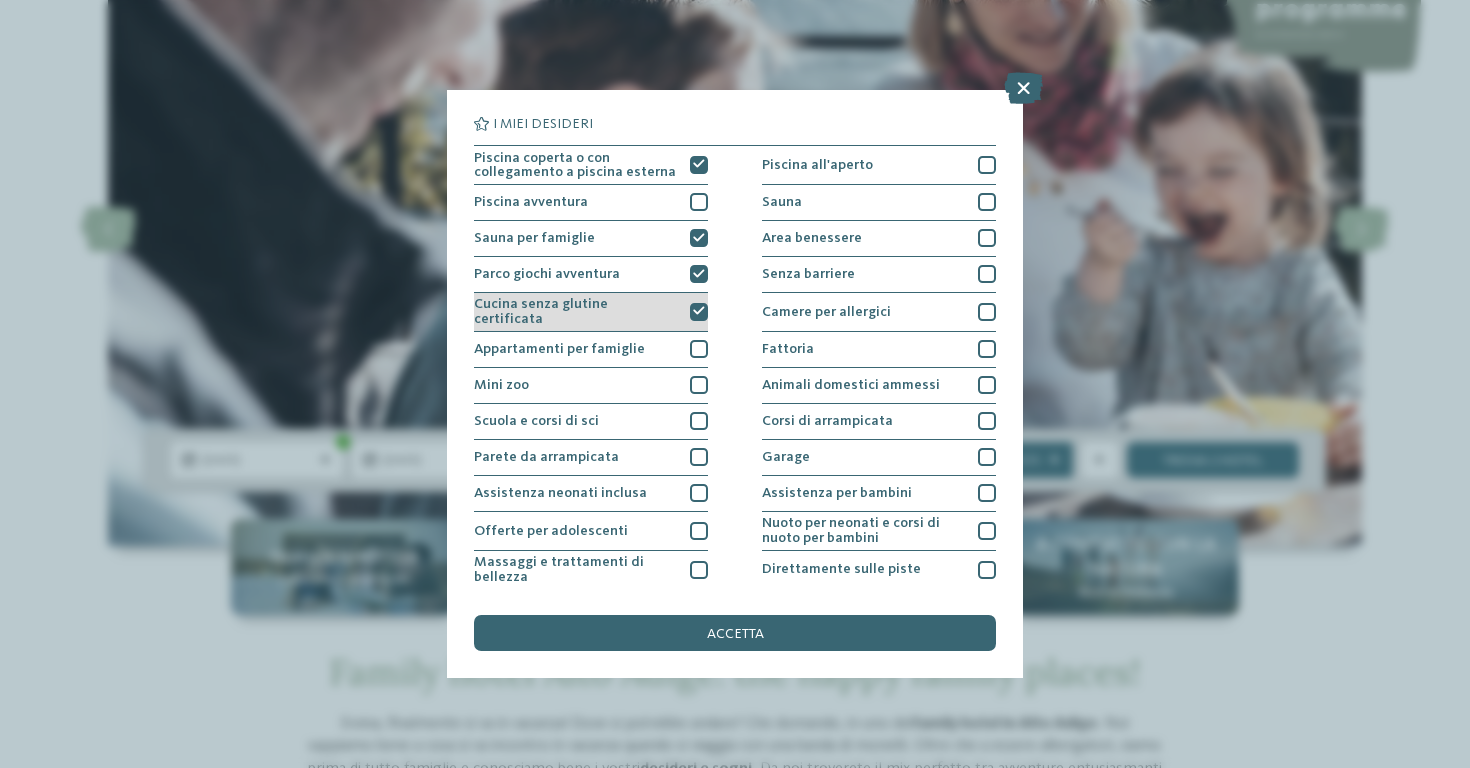 click at bounding box center [699, 311] 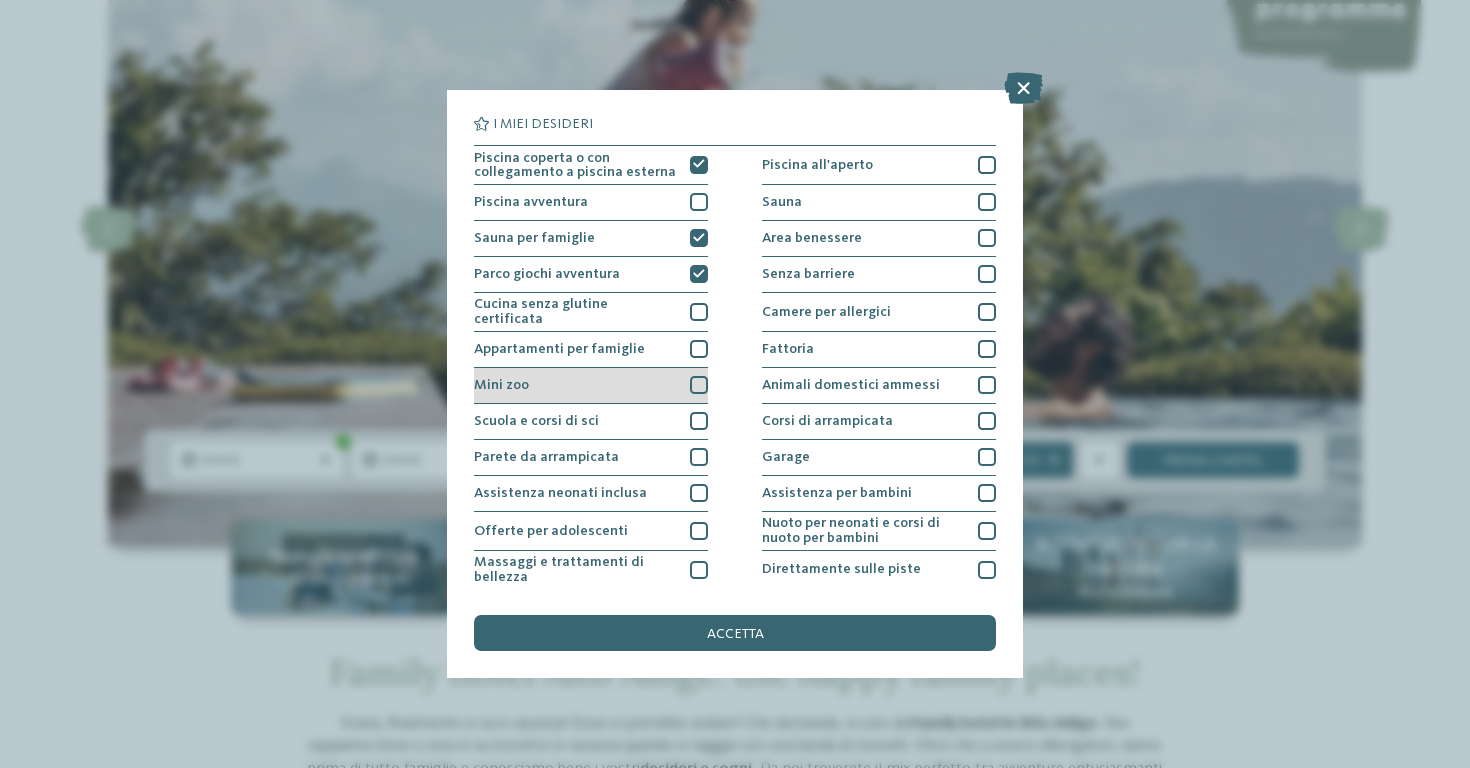 click at bounding box center [699, 385] 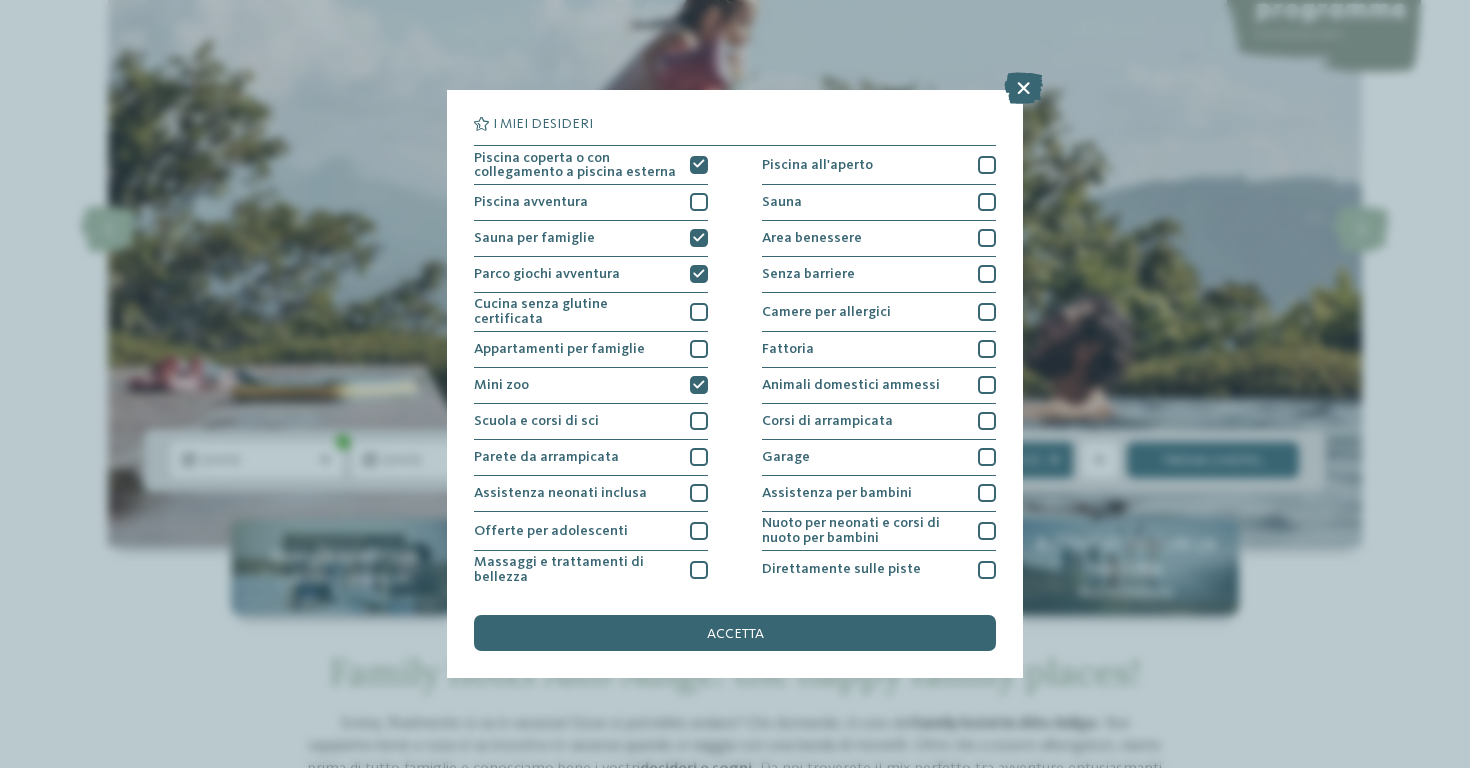 click on "Piscina coperta o con collegamento a piscina esterna
Piscina all'aperto
Piscina avventura
Sauna" at bounding box center [735, 457] 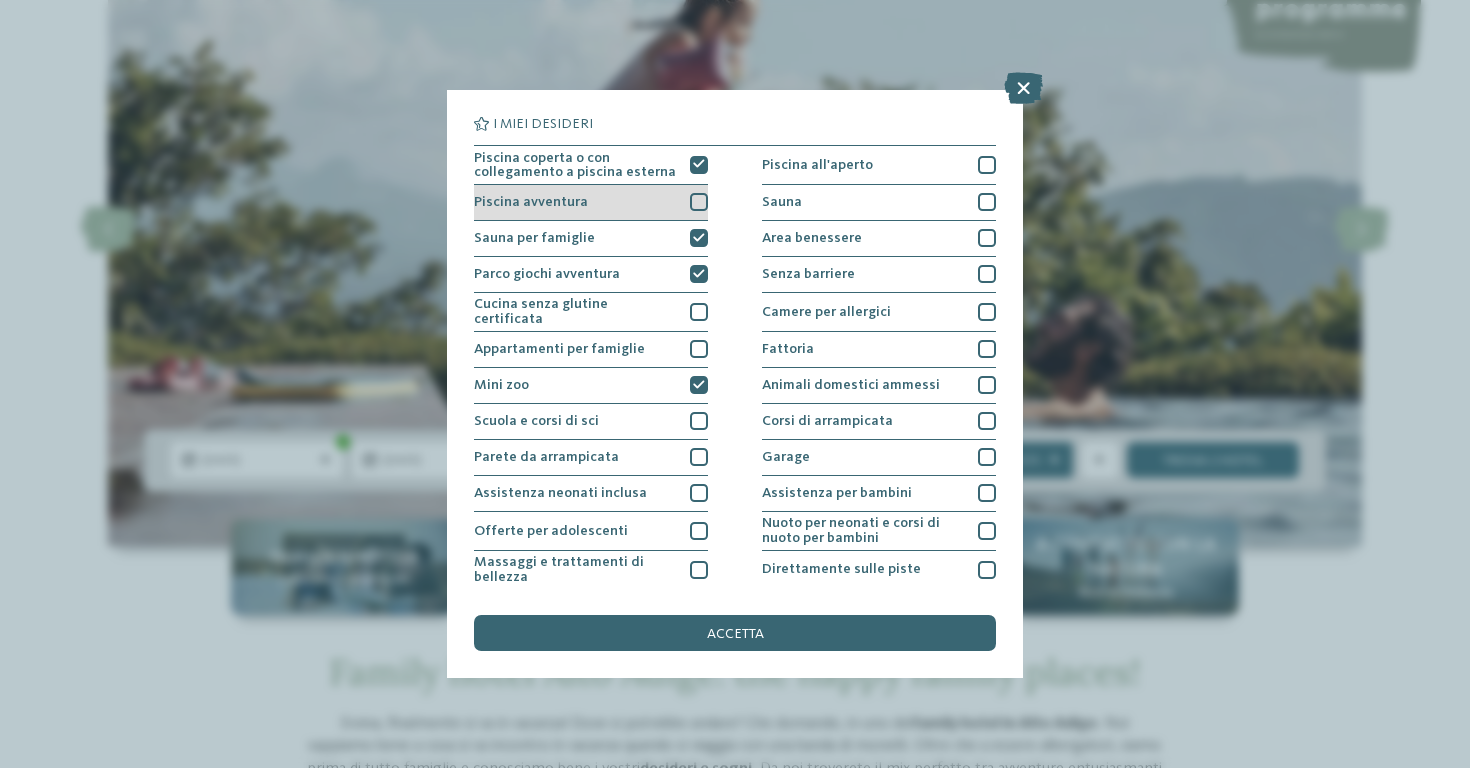 click at bounding box center [699, 202] 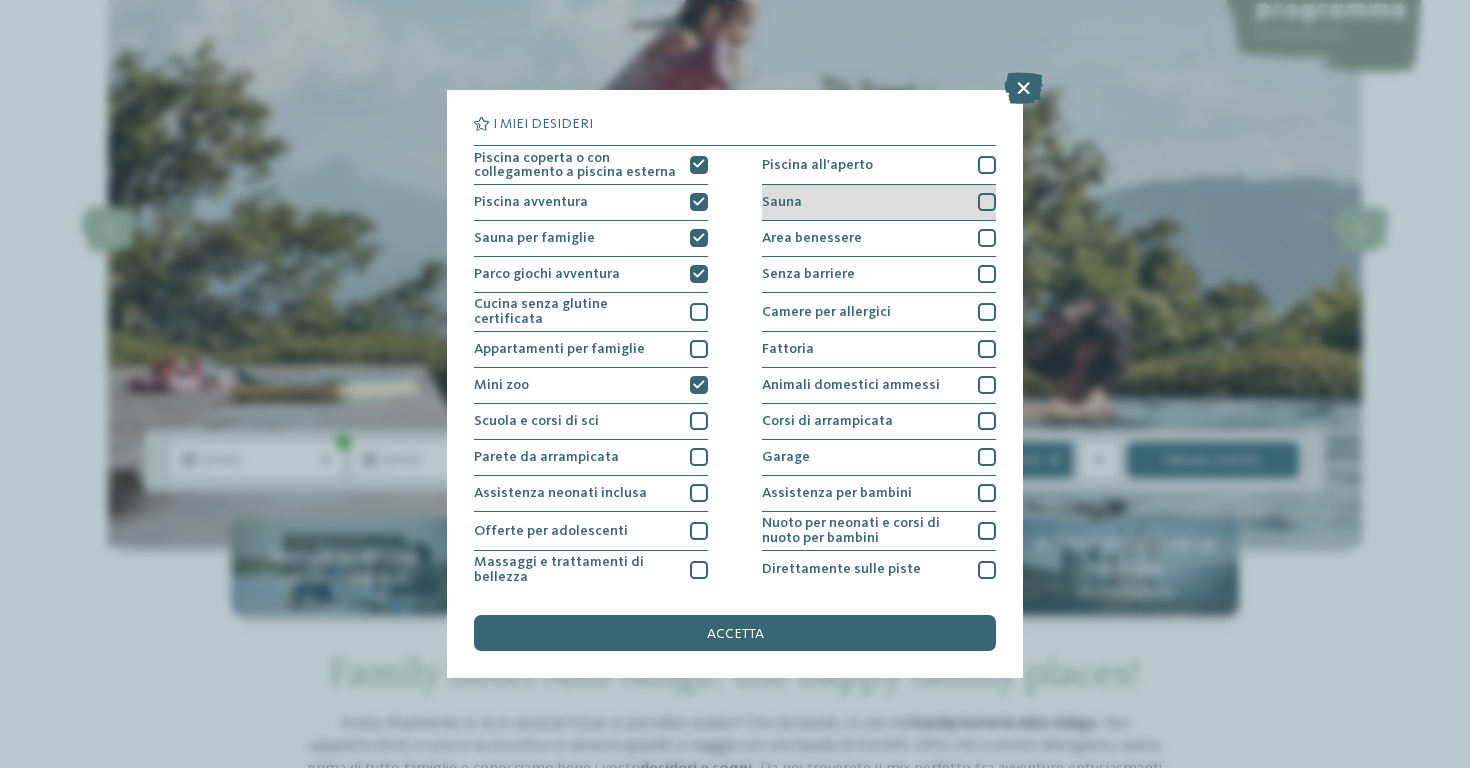 click at bounding box center [987, 202] 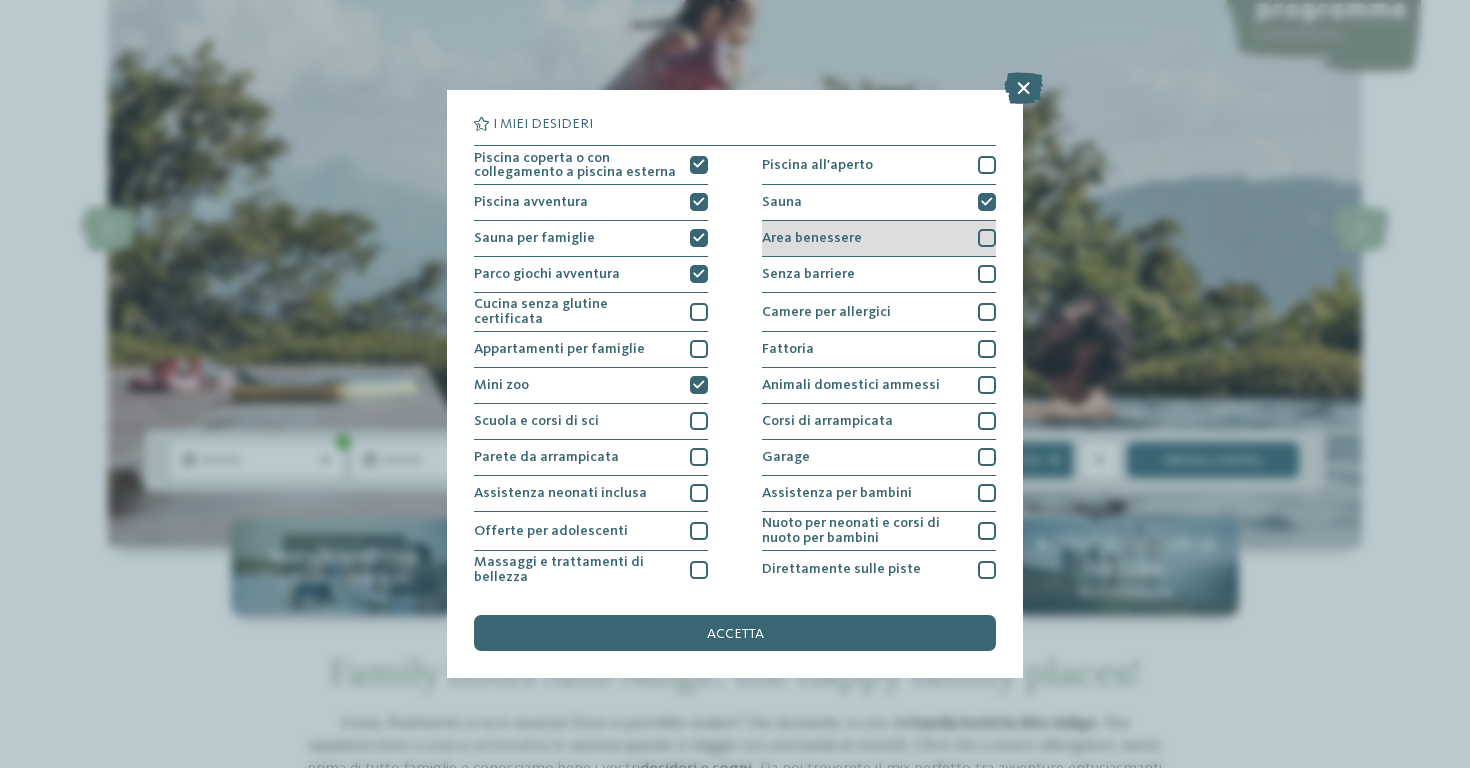 click at bounding box center (987, 238) 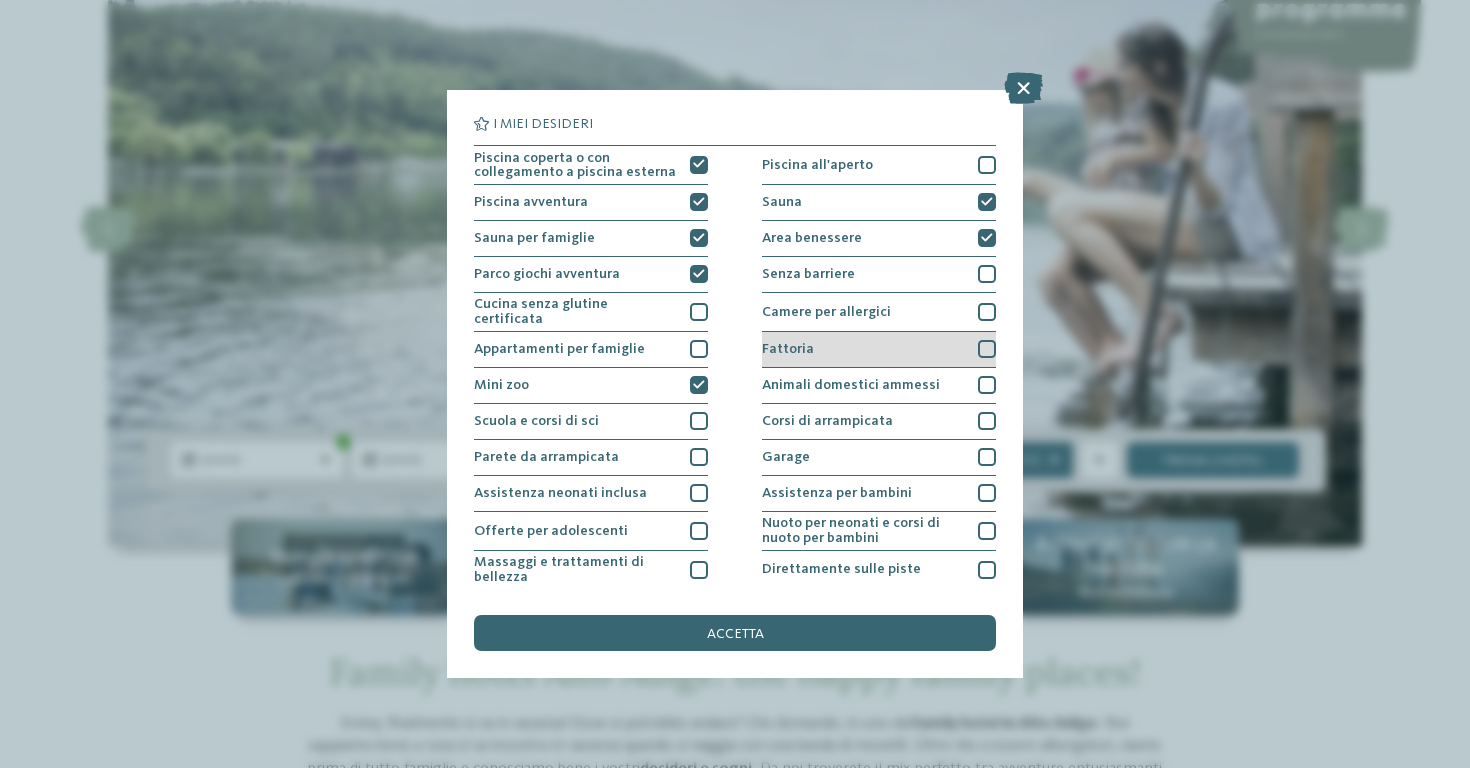 click at bounding box center [987, 349] 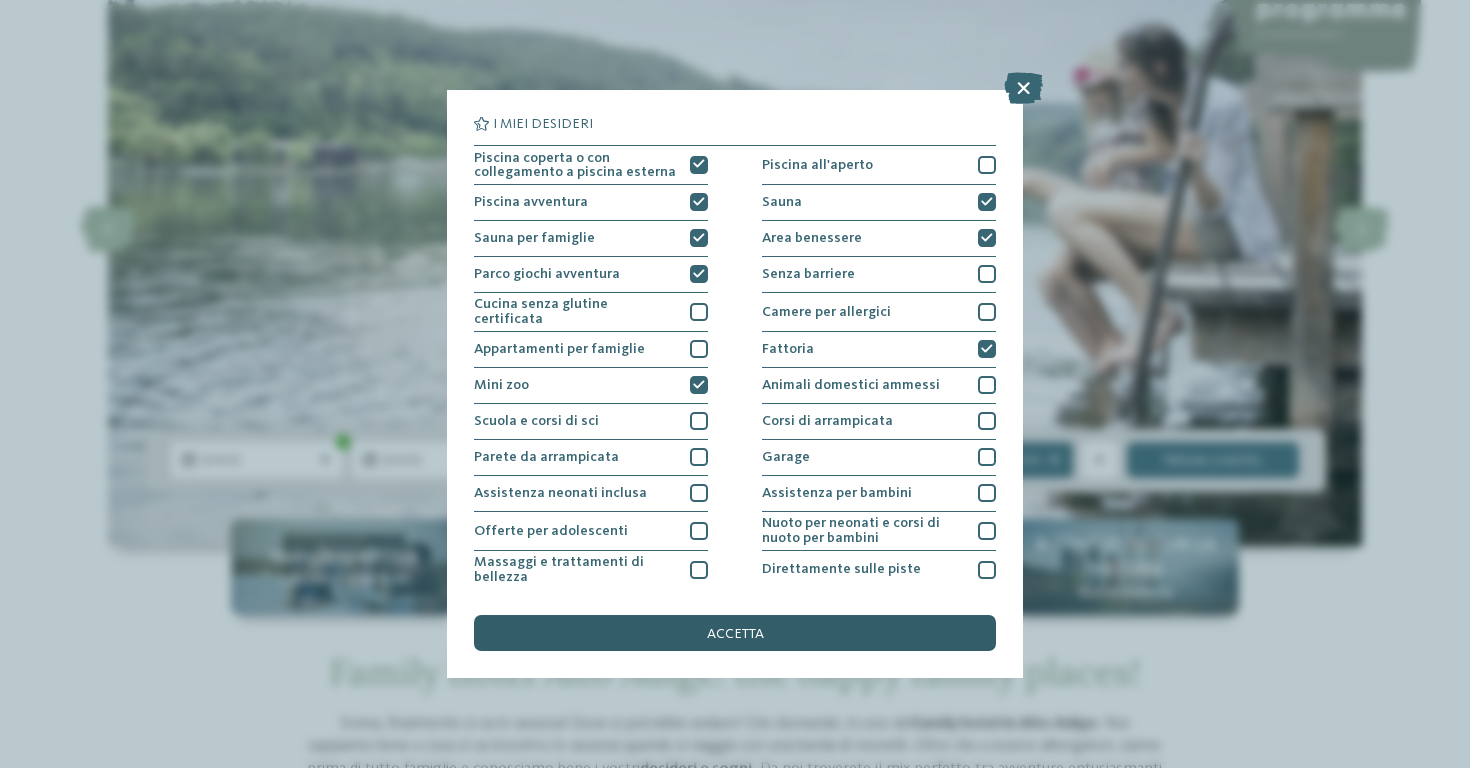 click on "accetta" at bounding box center (735, 633) 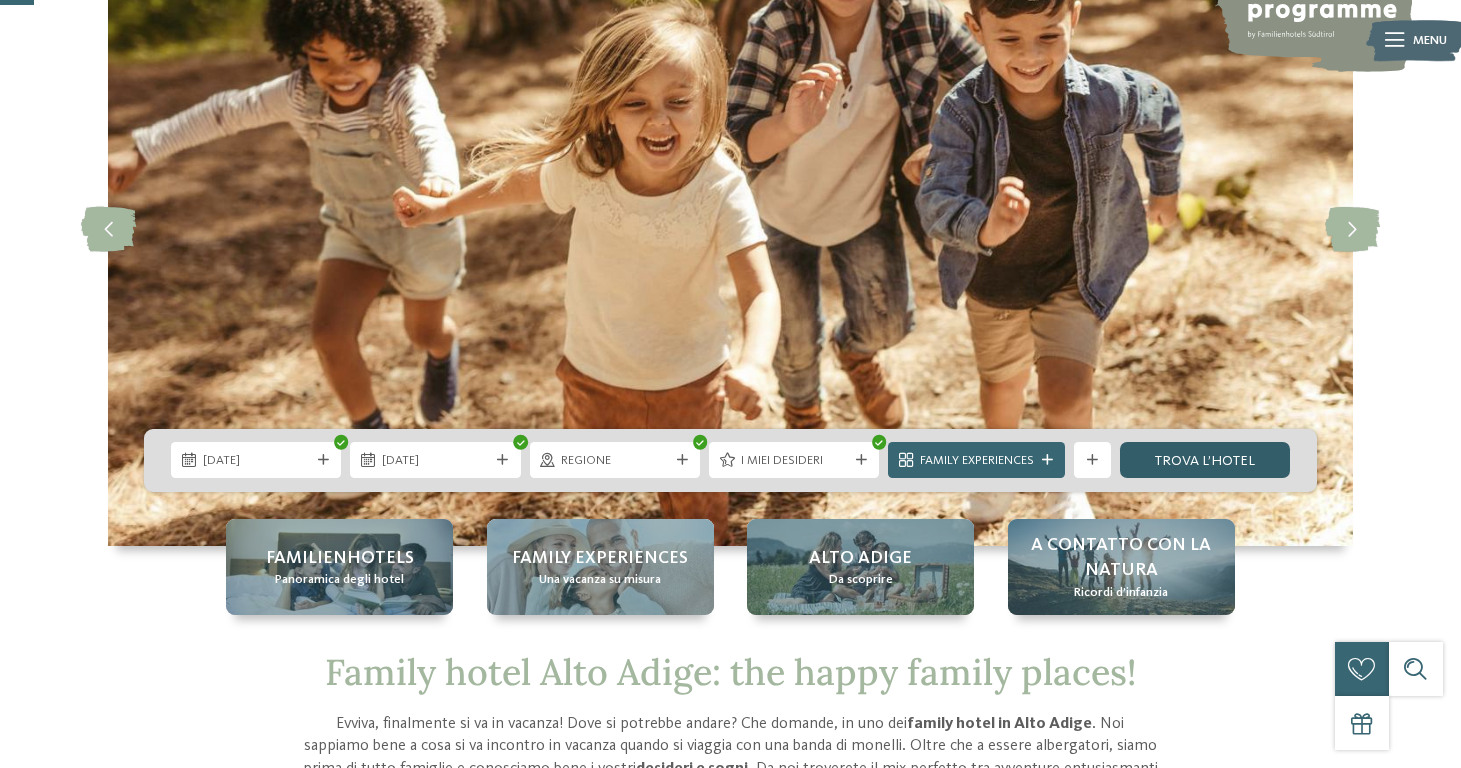 click on "trova l’hotel" at bounding box center (1205, 460) 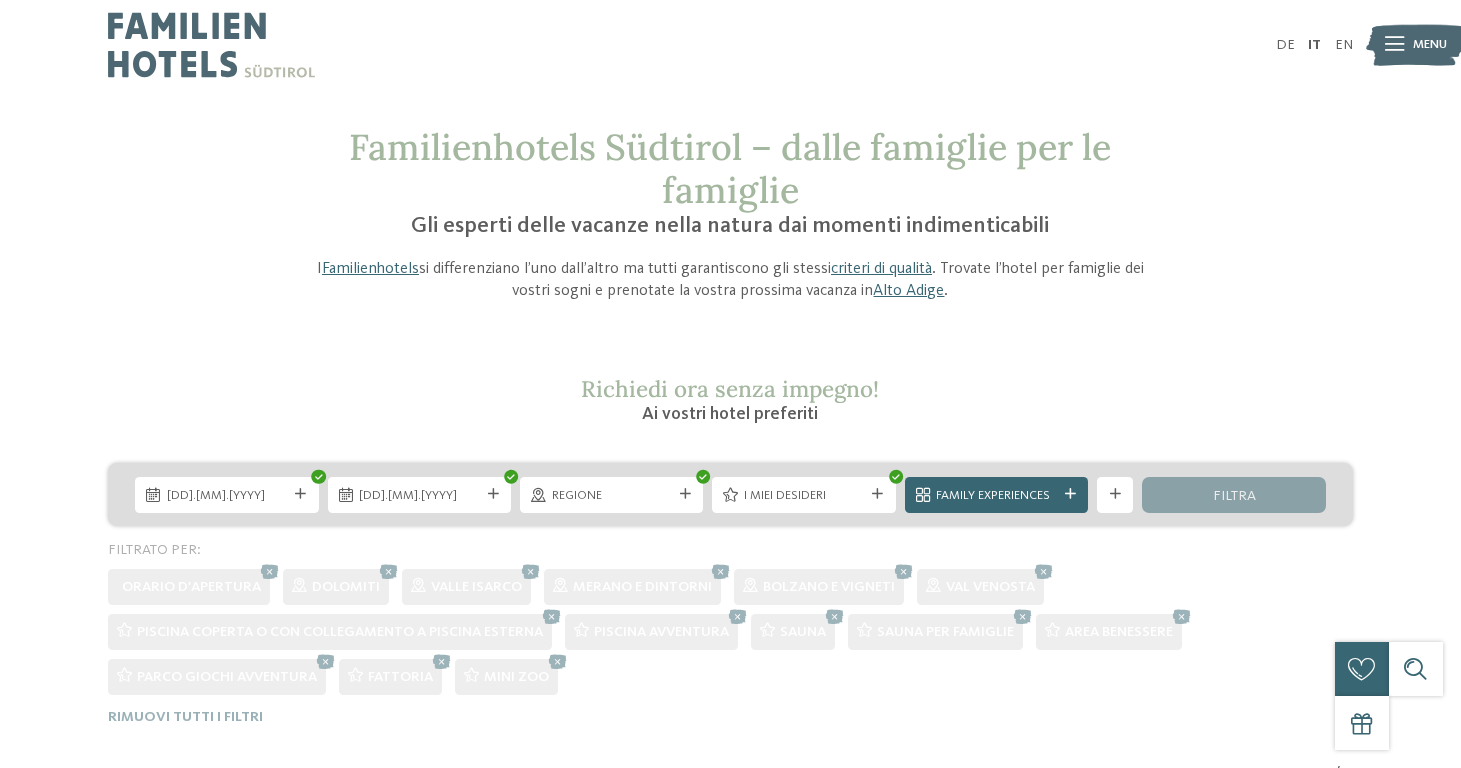 scroll, scrollTop: 0, scrollLeft: 0, axis: both 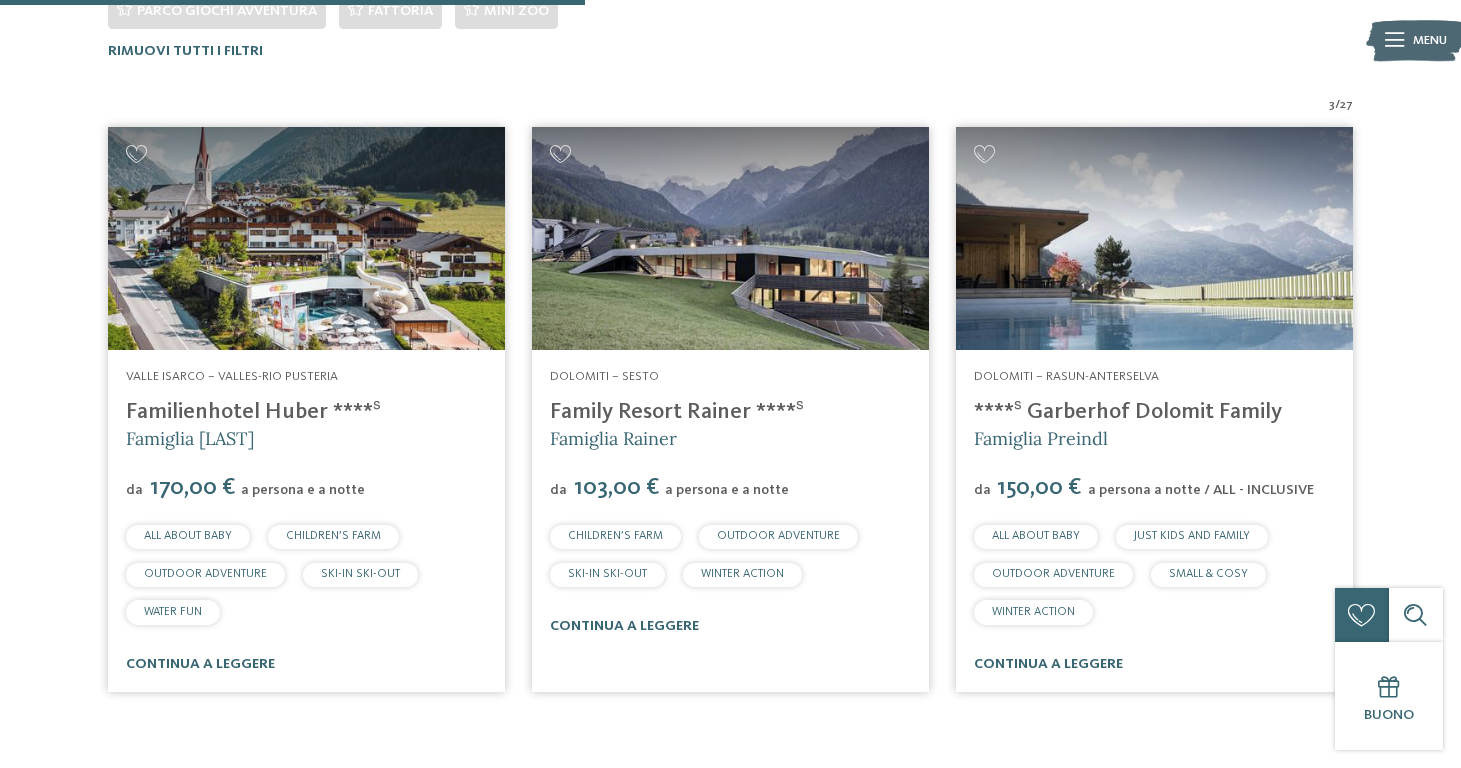 click on "Family Resort Rainer ****ˢ" at bounding box center (677, 412) 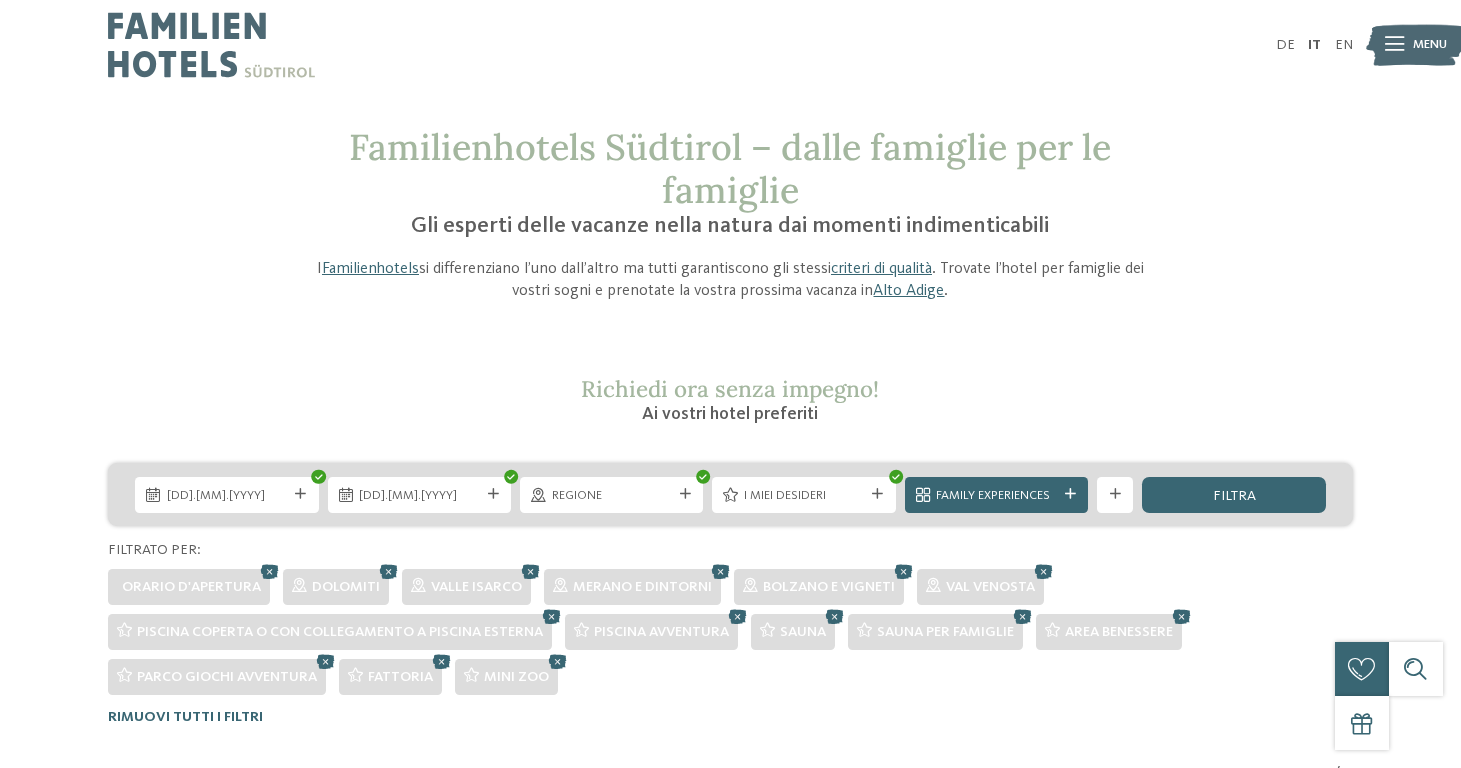 scroll, scrollTop: 0, scrollLeft: 0, axis: both 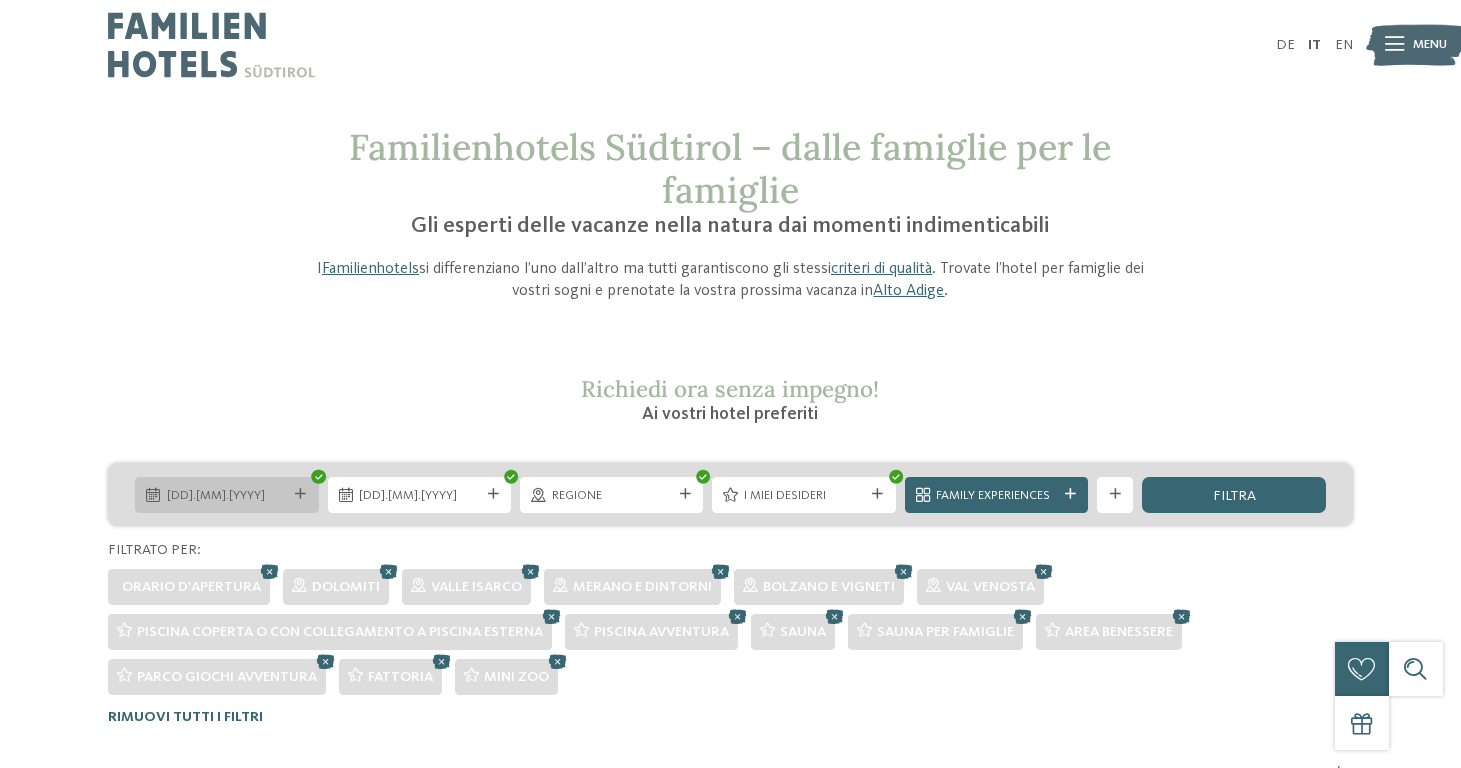 click at bounding box center (300, 494) 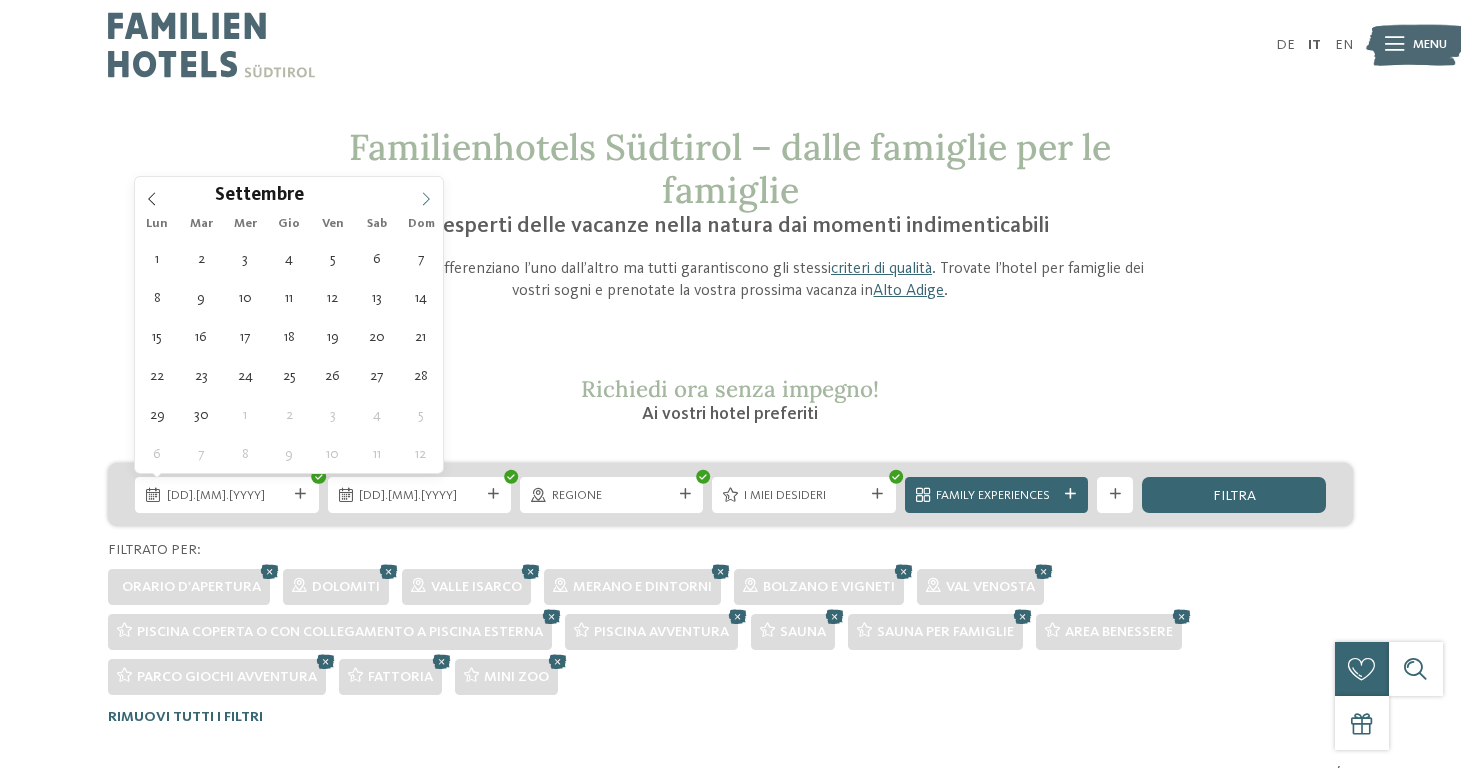 click 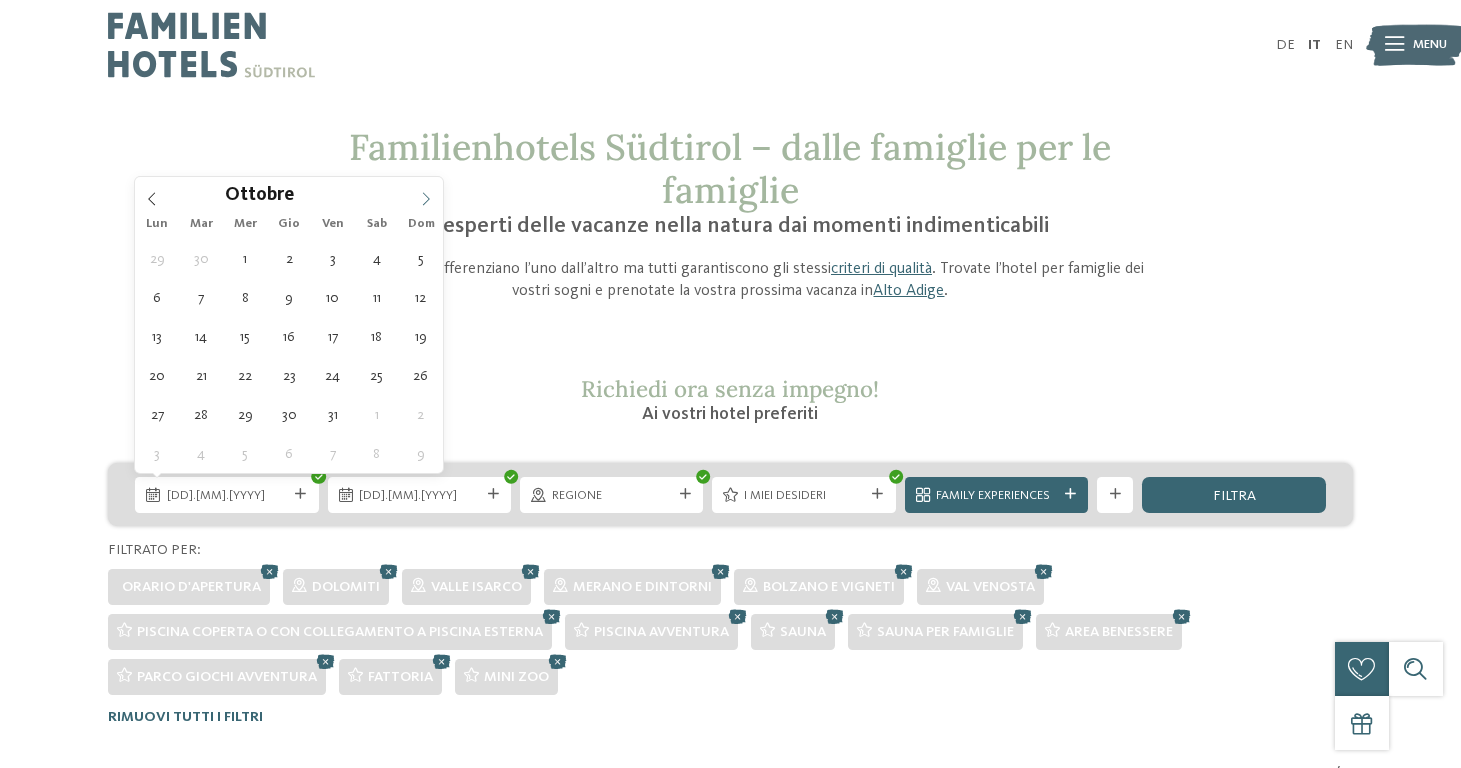 click 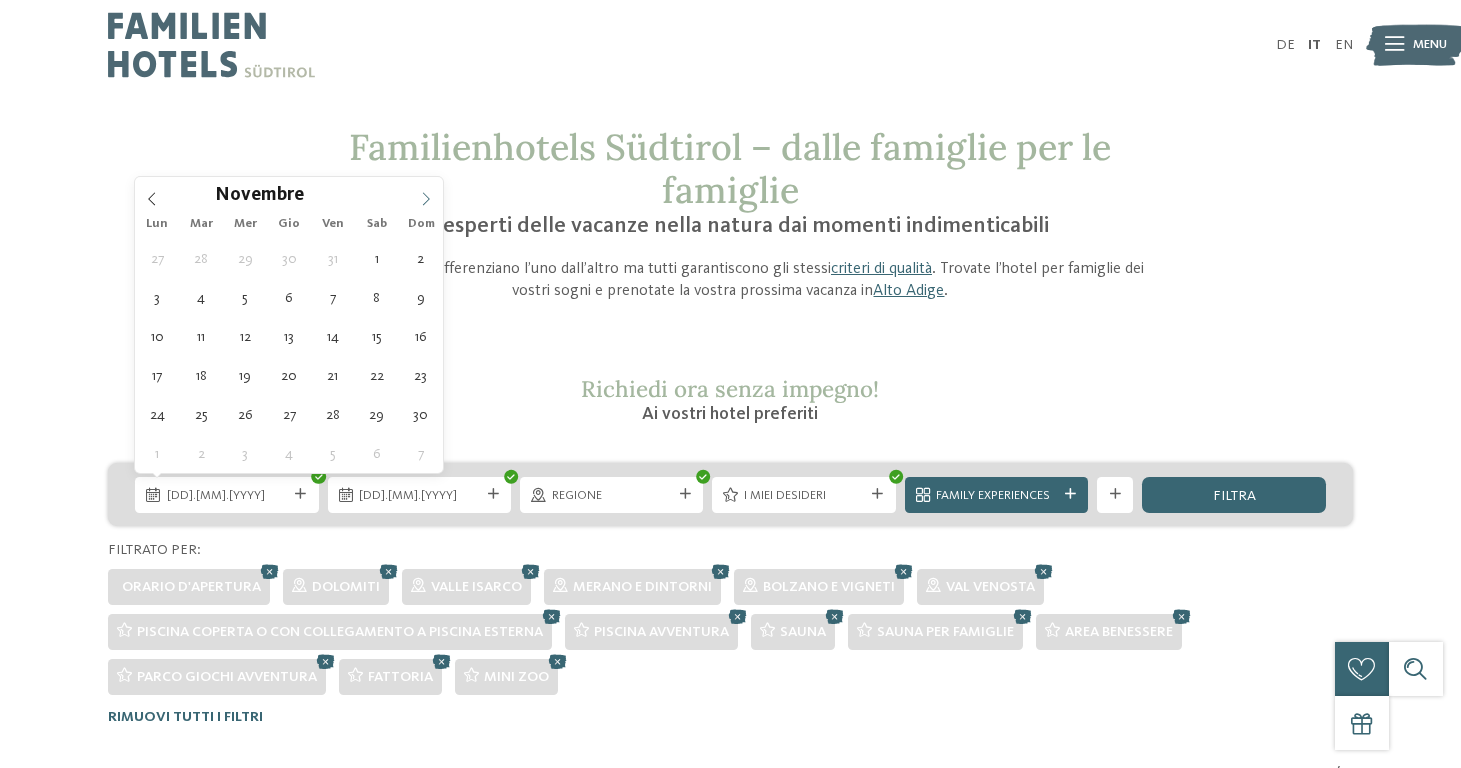 click 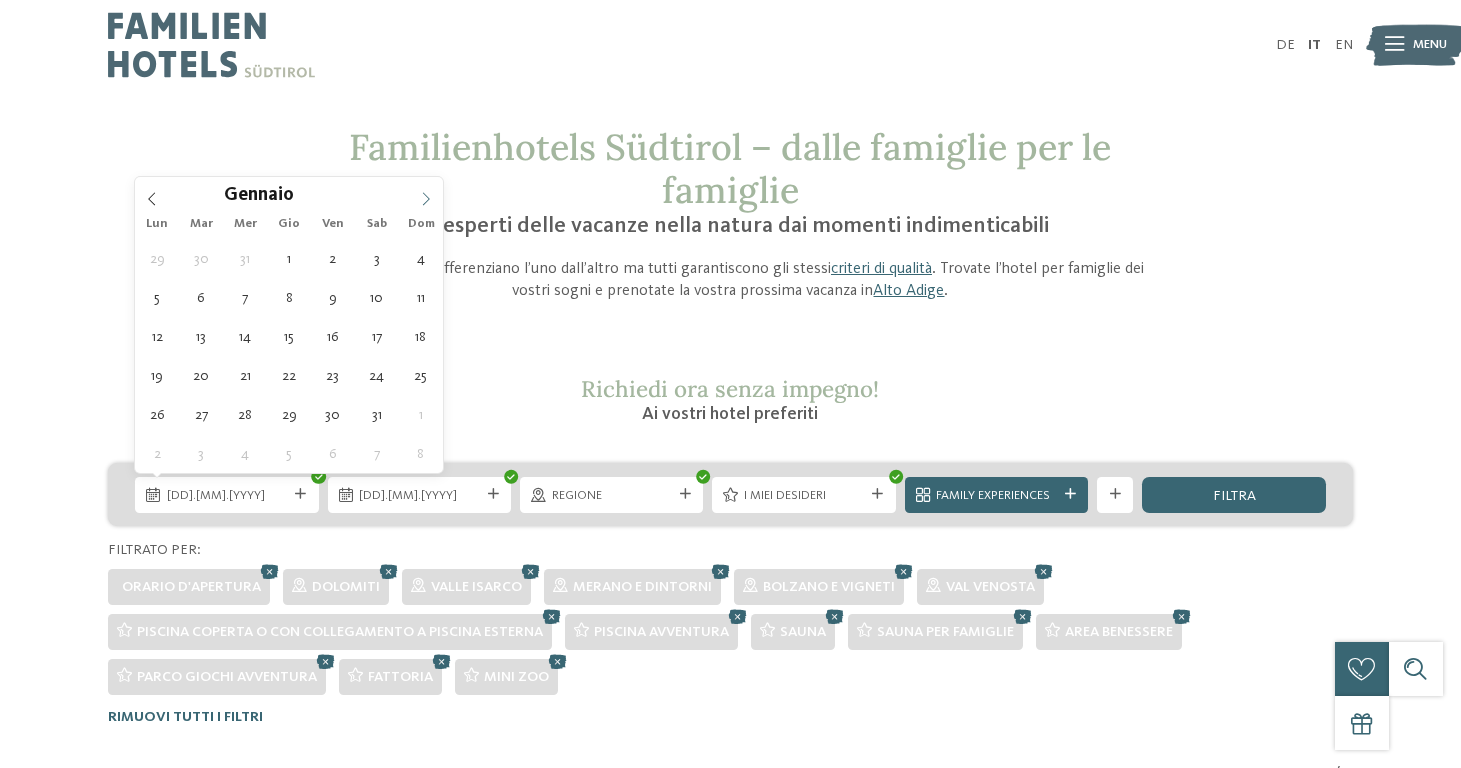 click 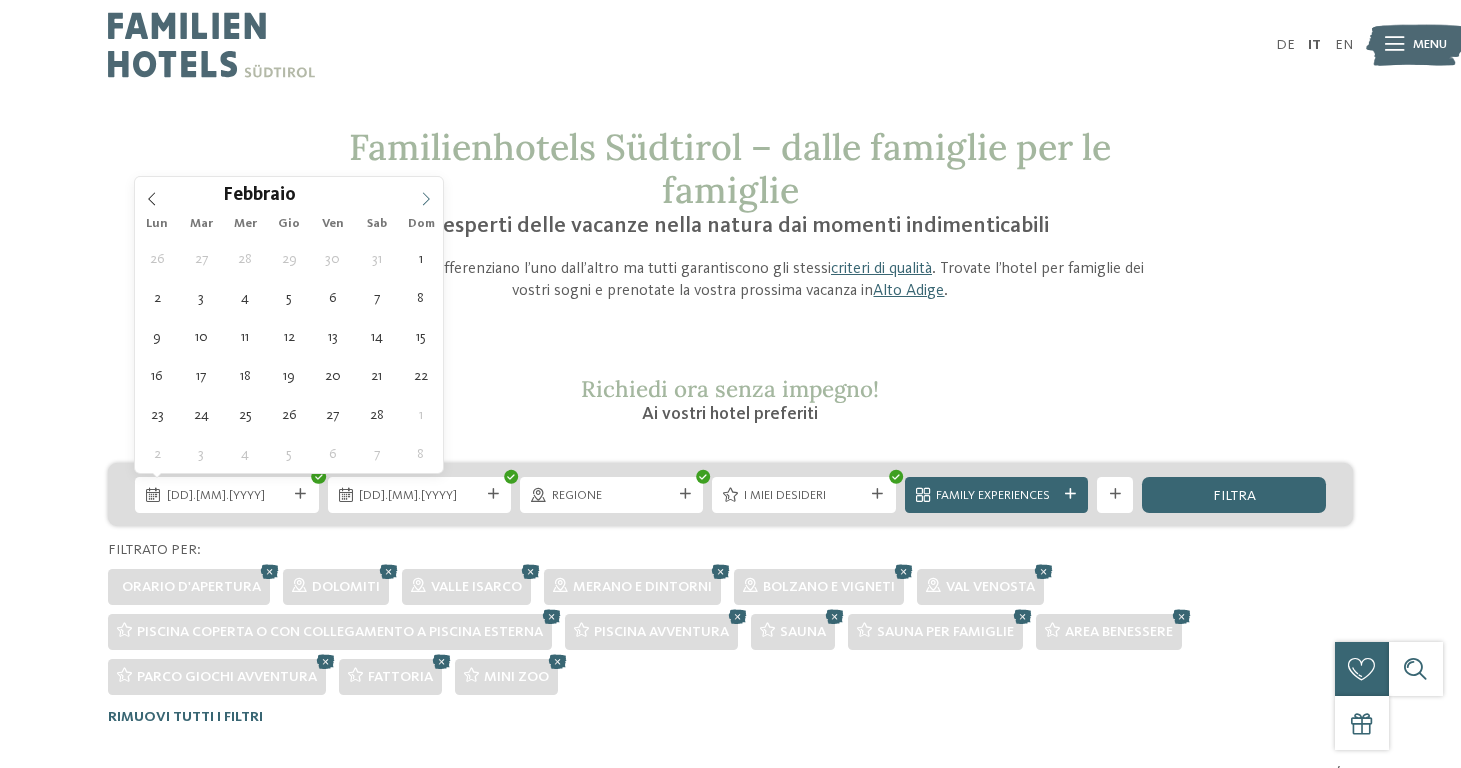 click 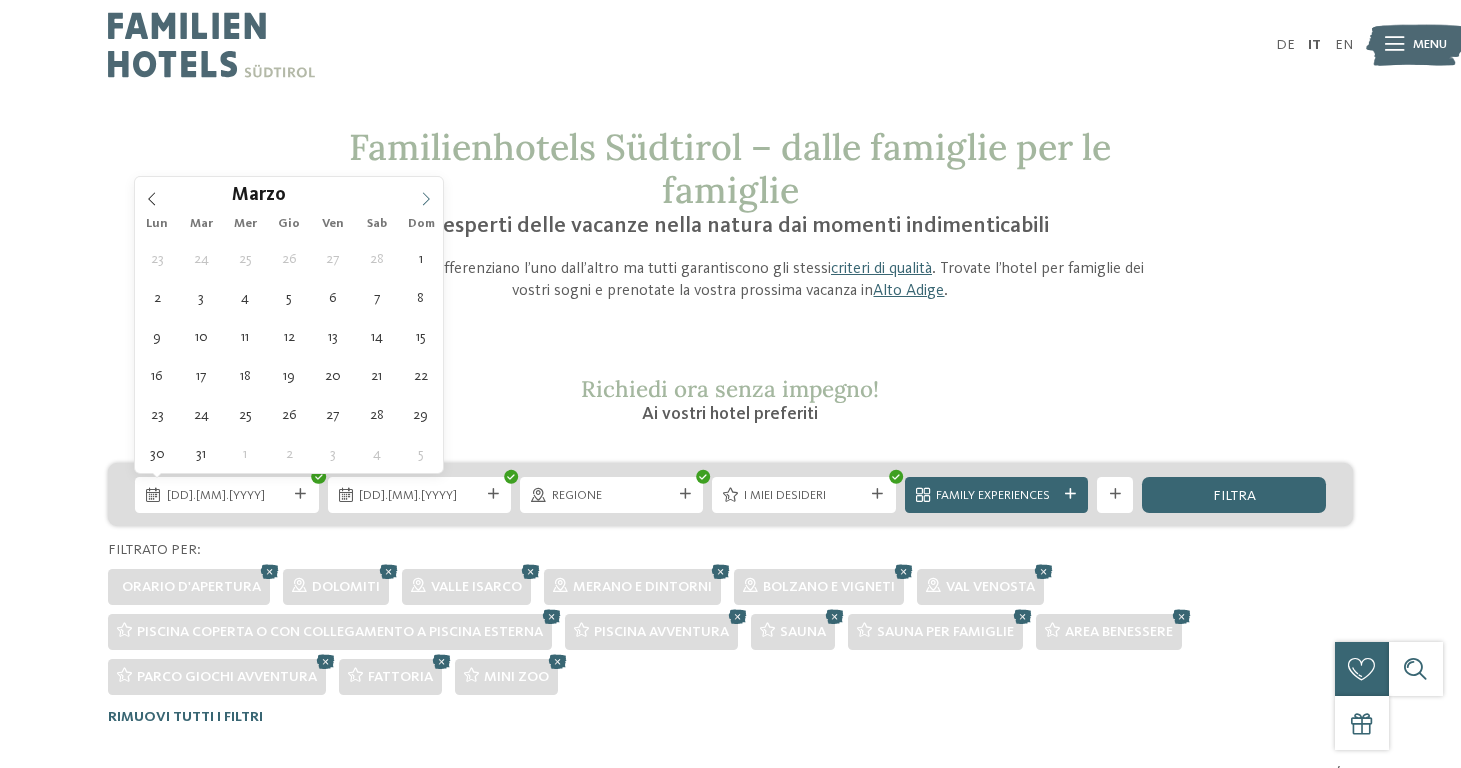click 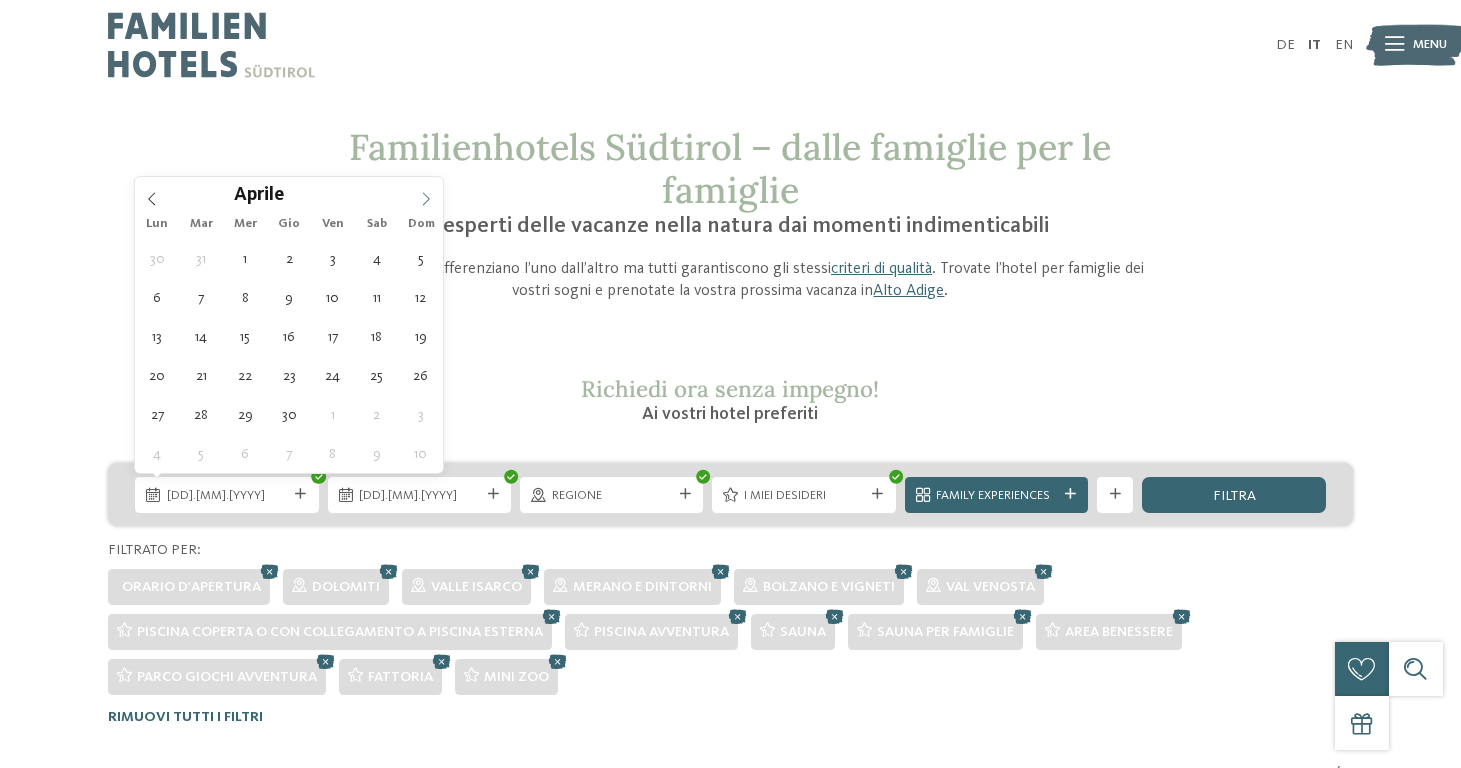 click 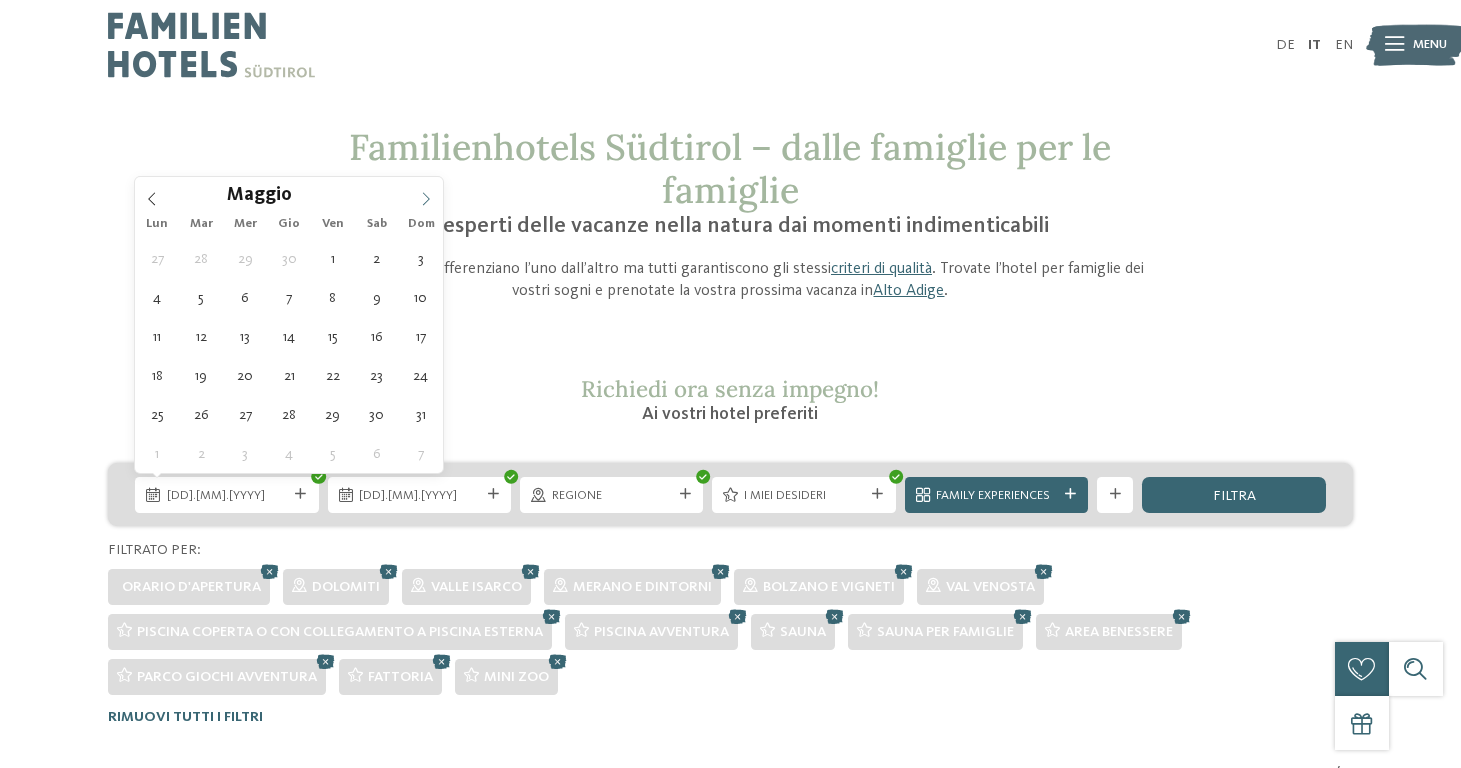 click 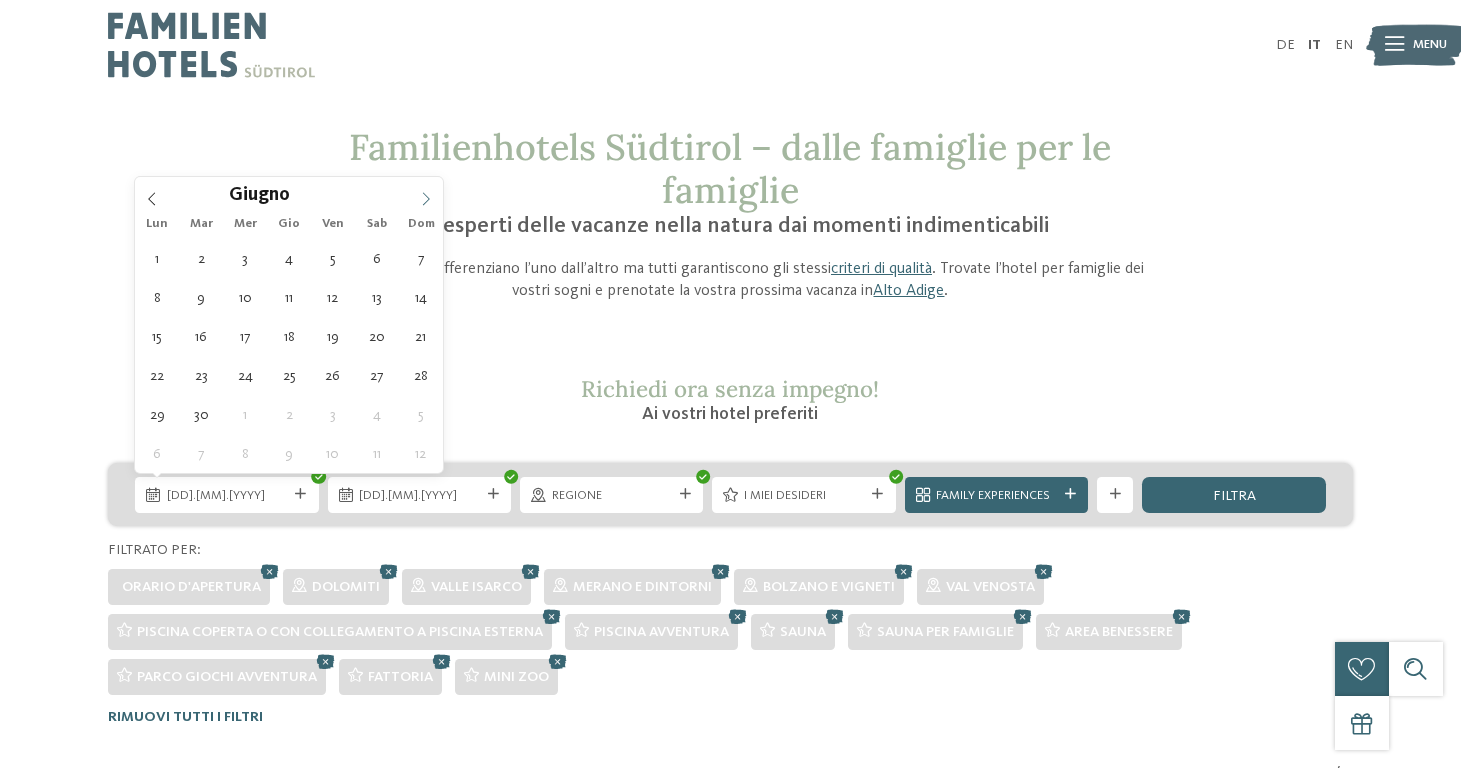 click 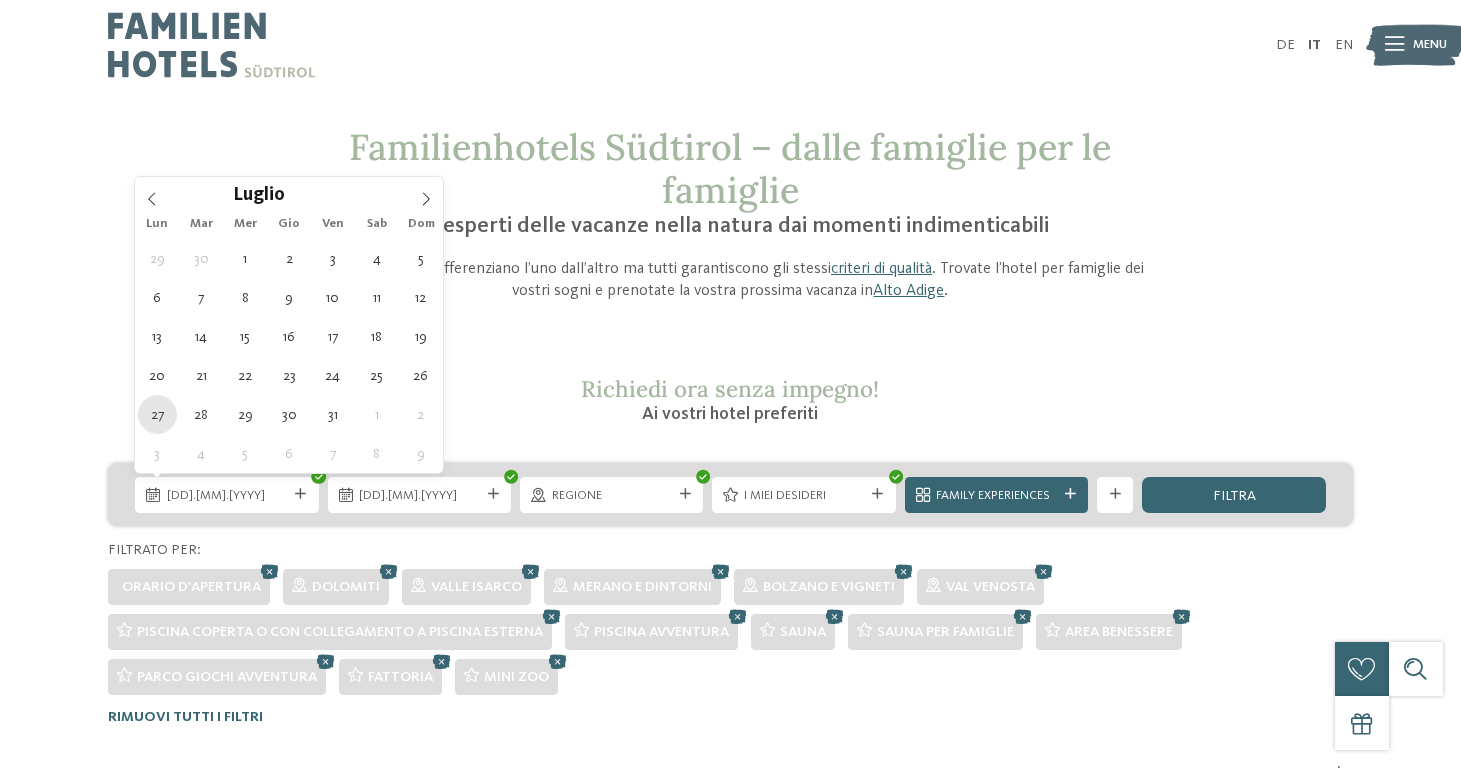 type on "27.07.2026" 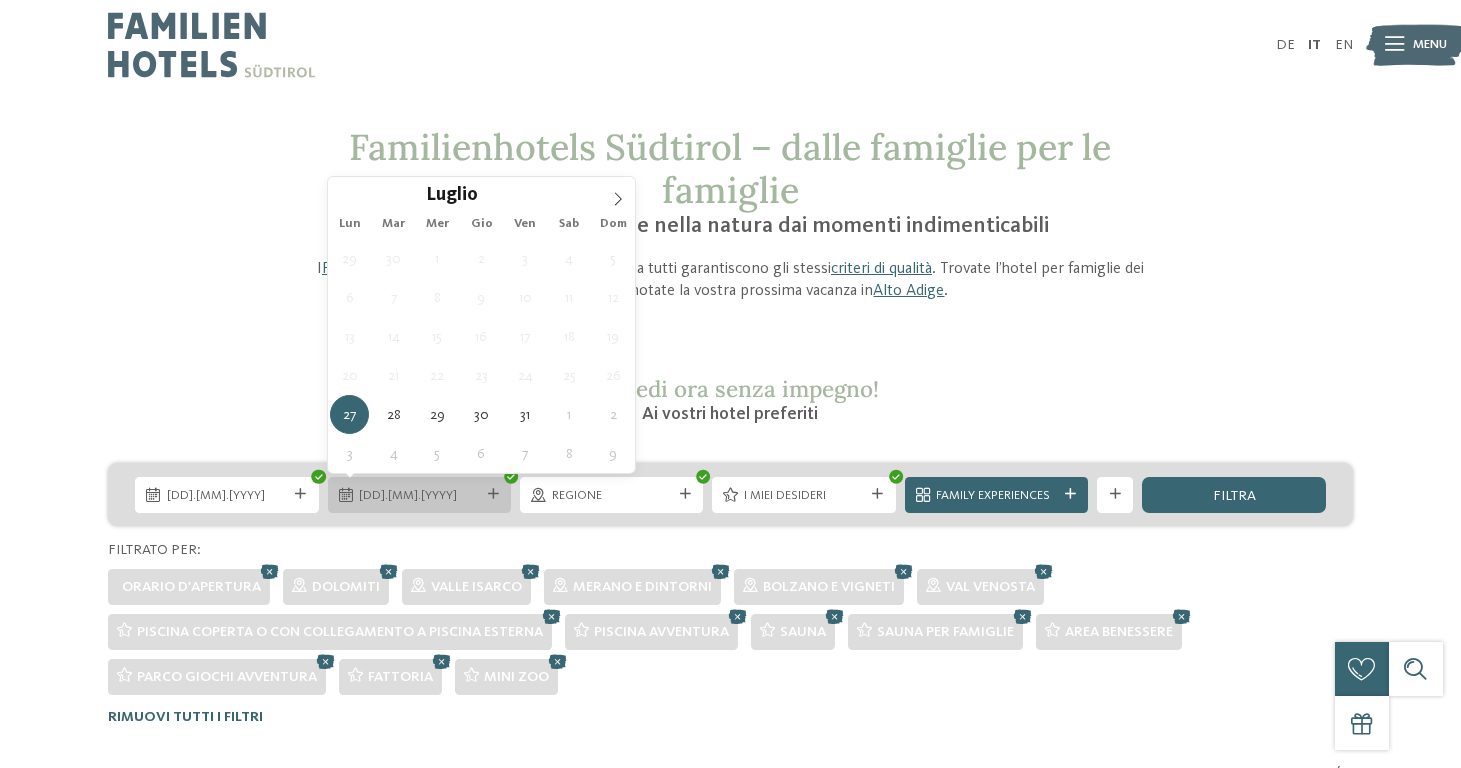 click at bounding box center (493, 494) 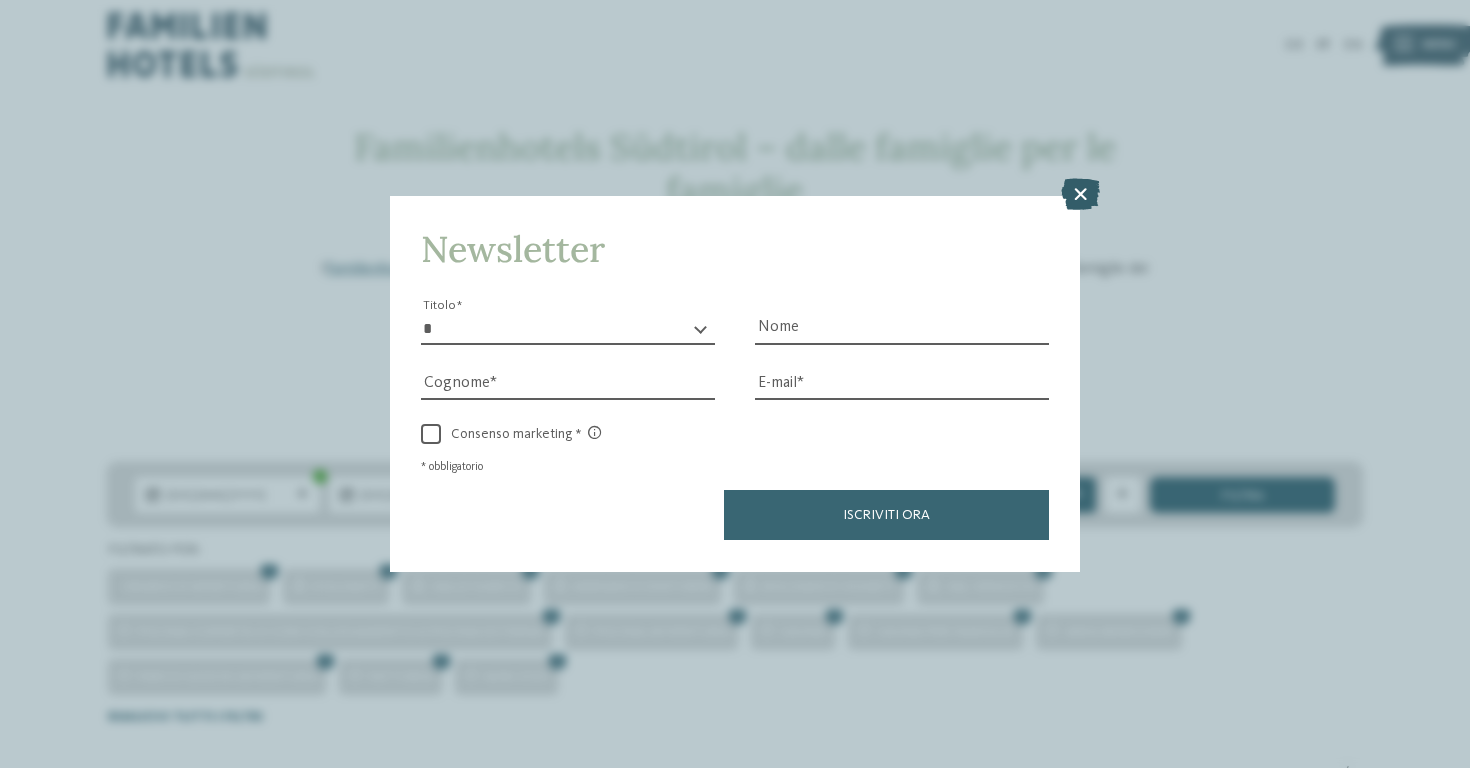 click at bounding box center (1080, 195) 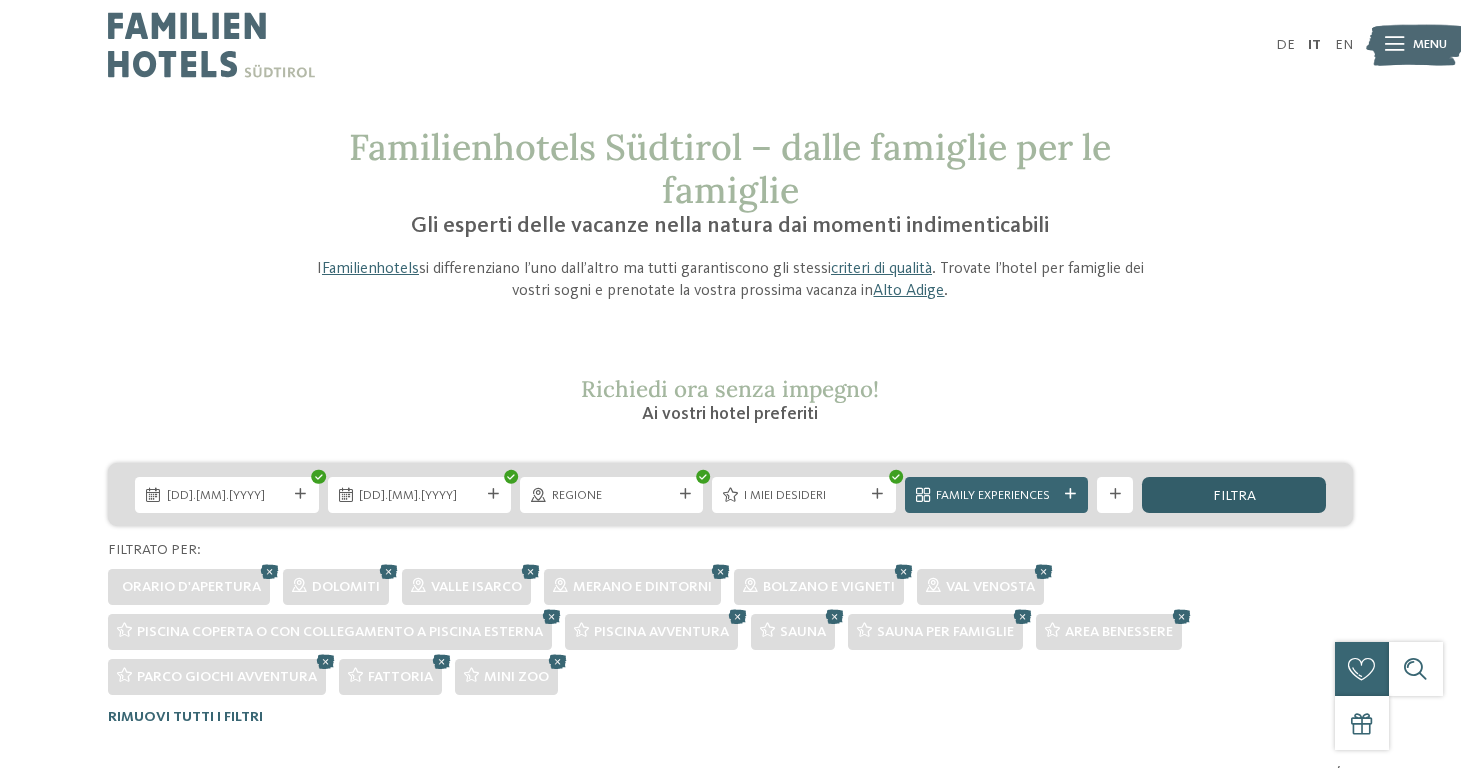 click on "filtra" at bounding box center [1234, 496] 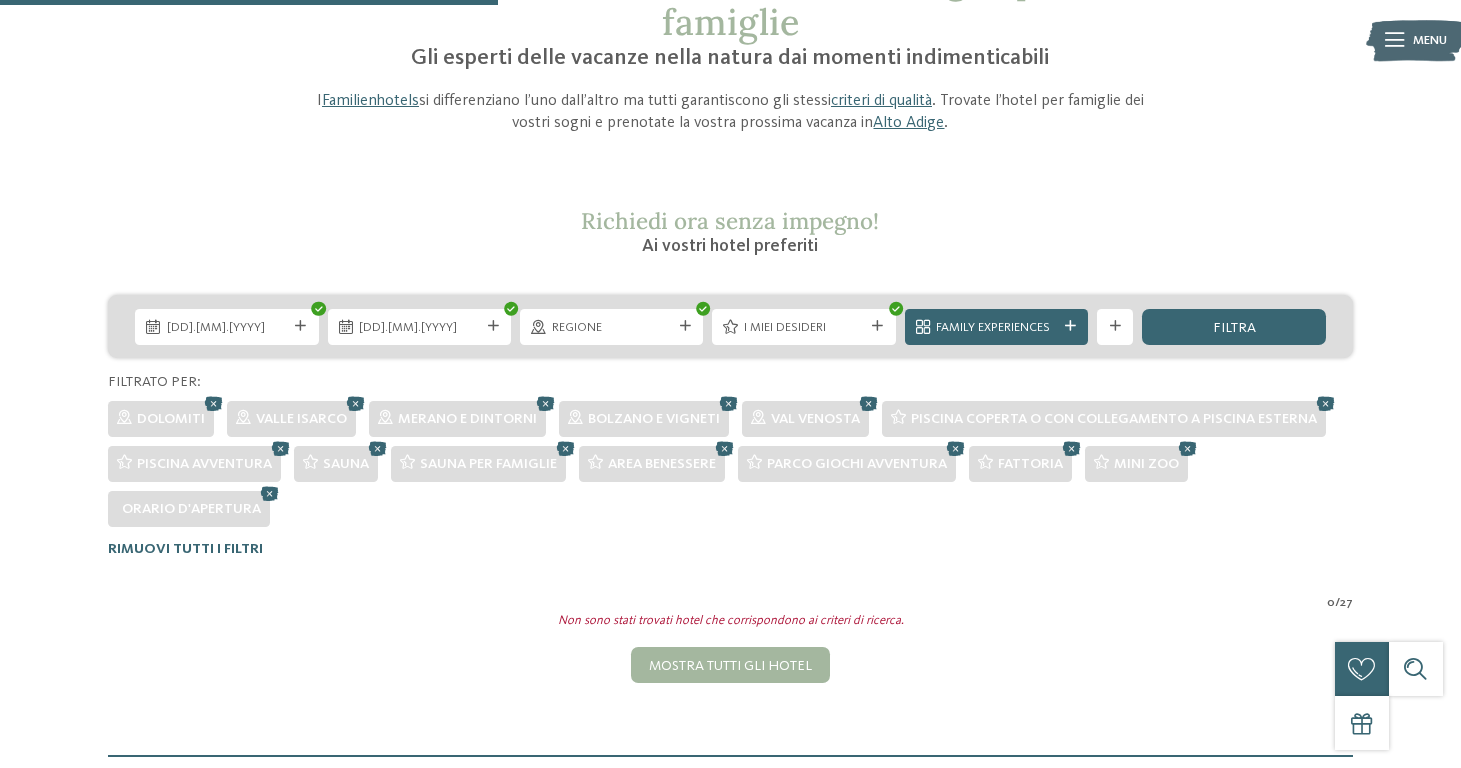 scroll, scrollTop: 119, scrollLeft: 0, axis: vertical 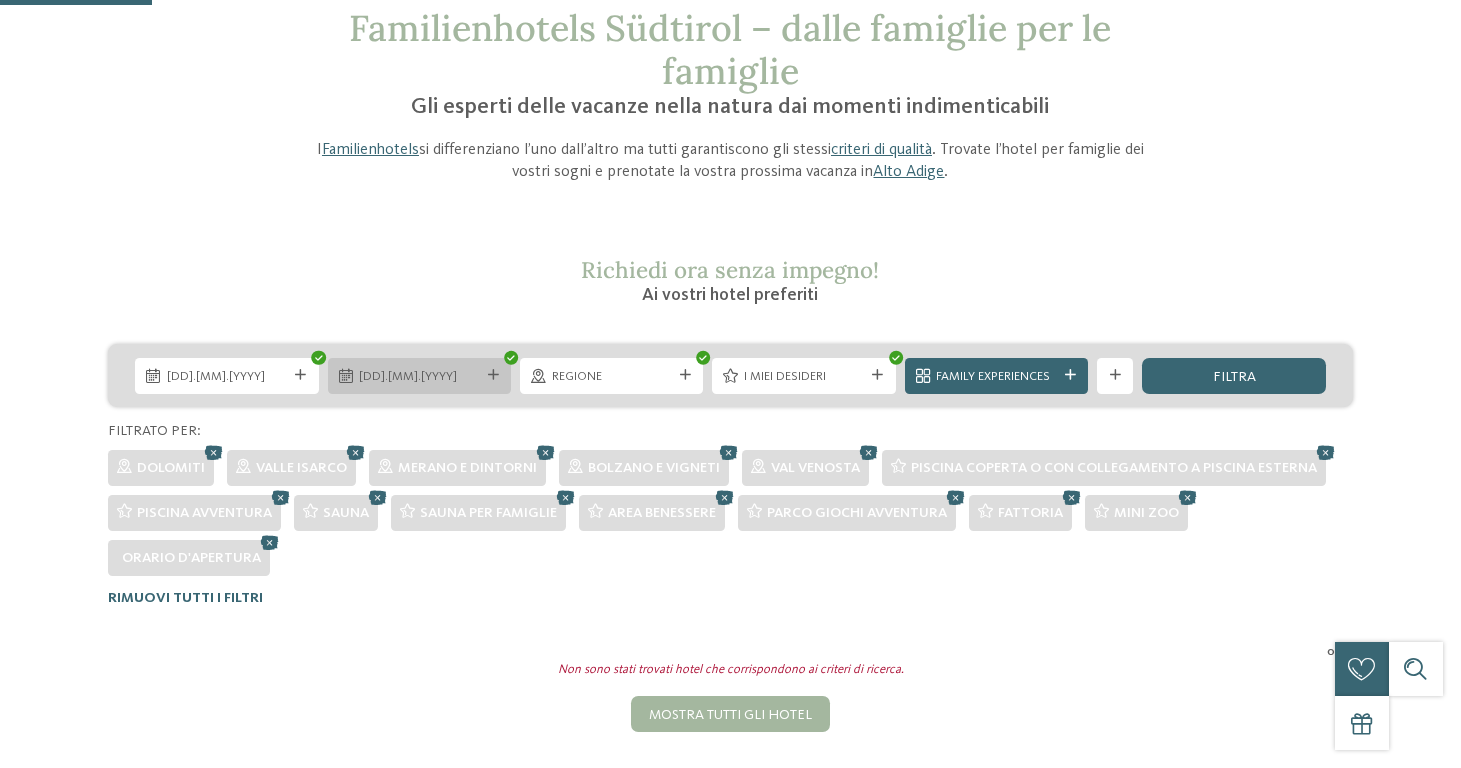 click at bounding box center [493, 375] 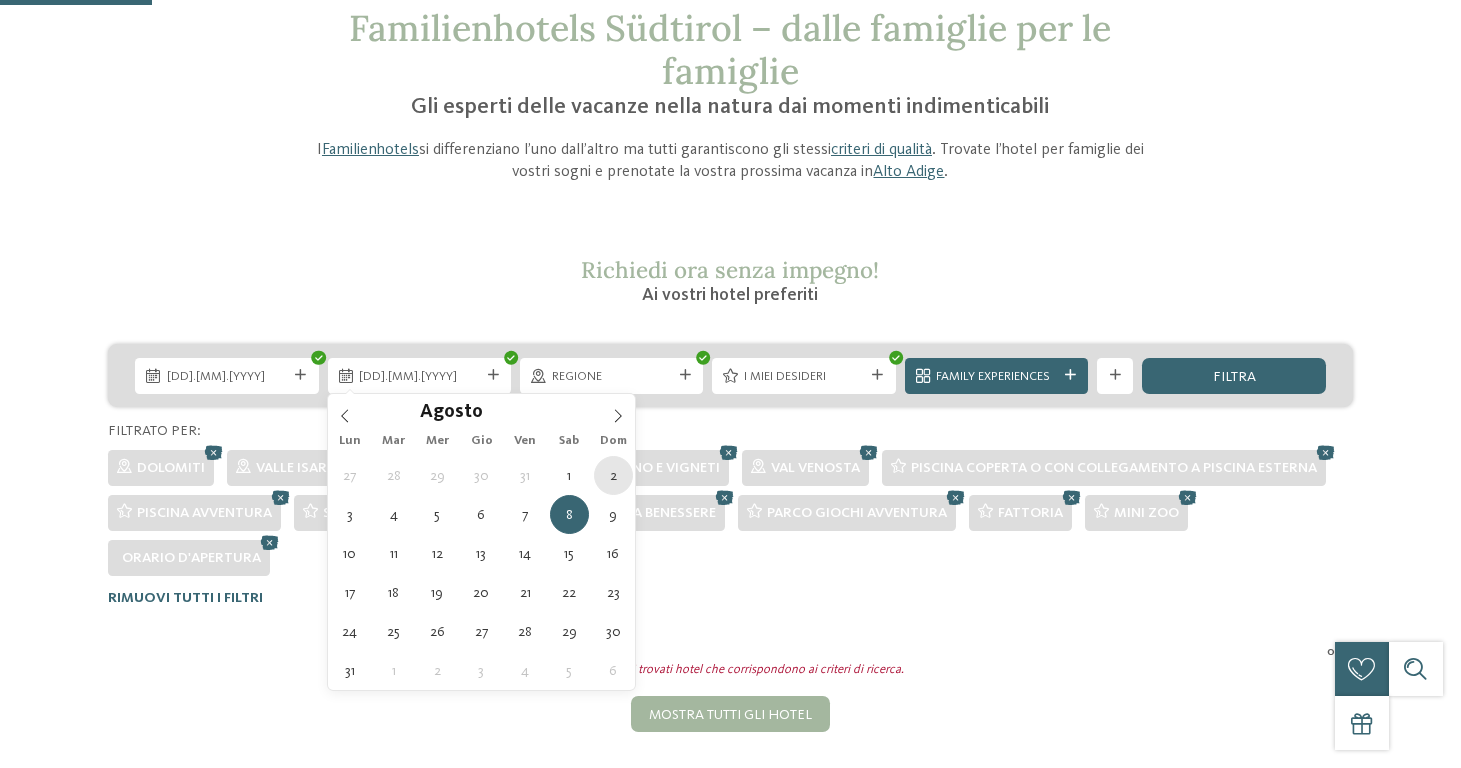type on "02.08.2026" 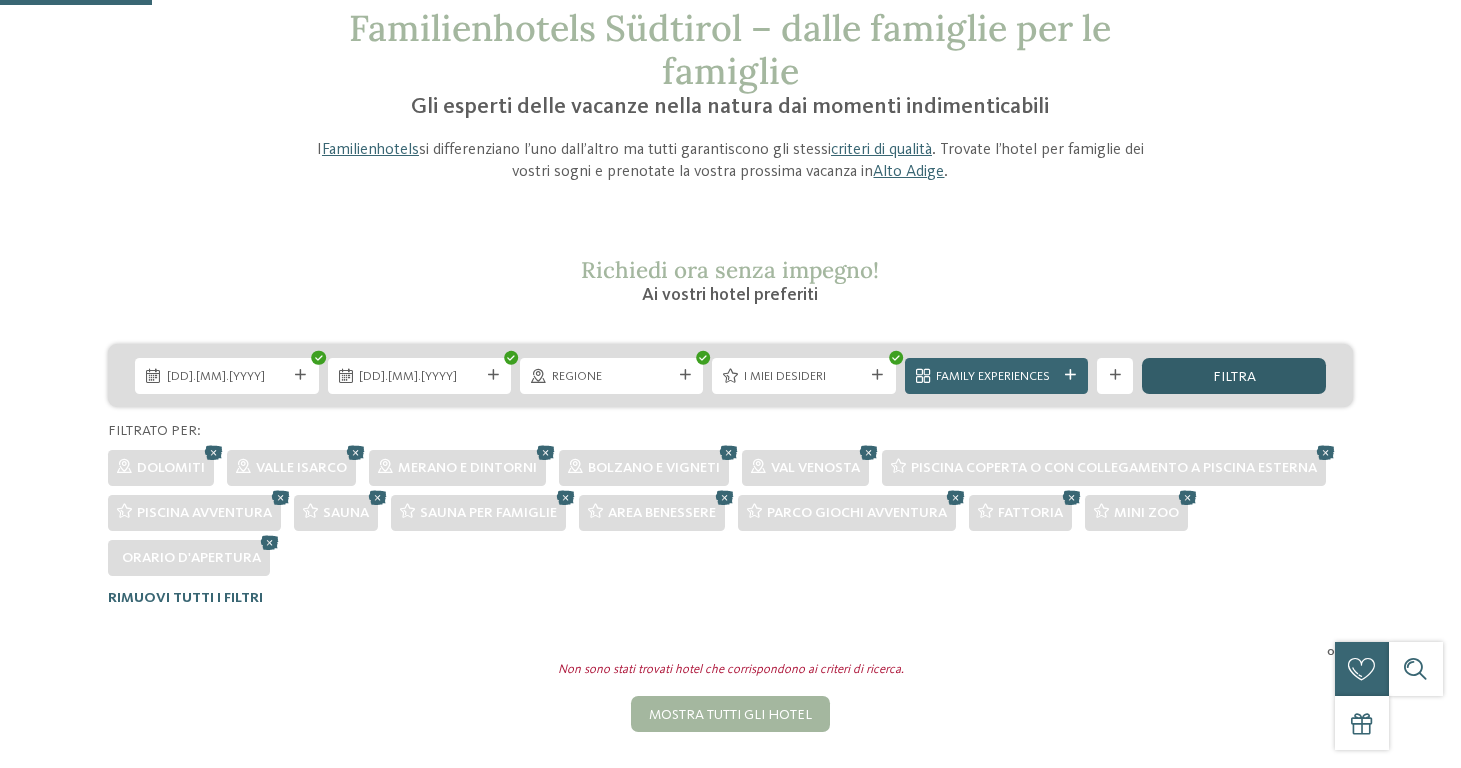 click on "filtra" at bounding box center (1234, 377) 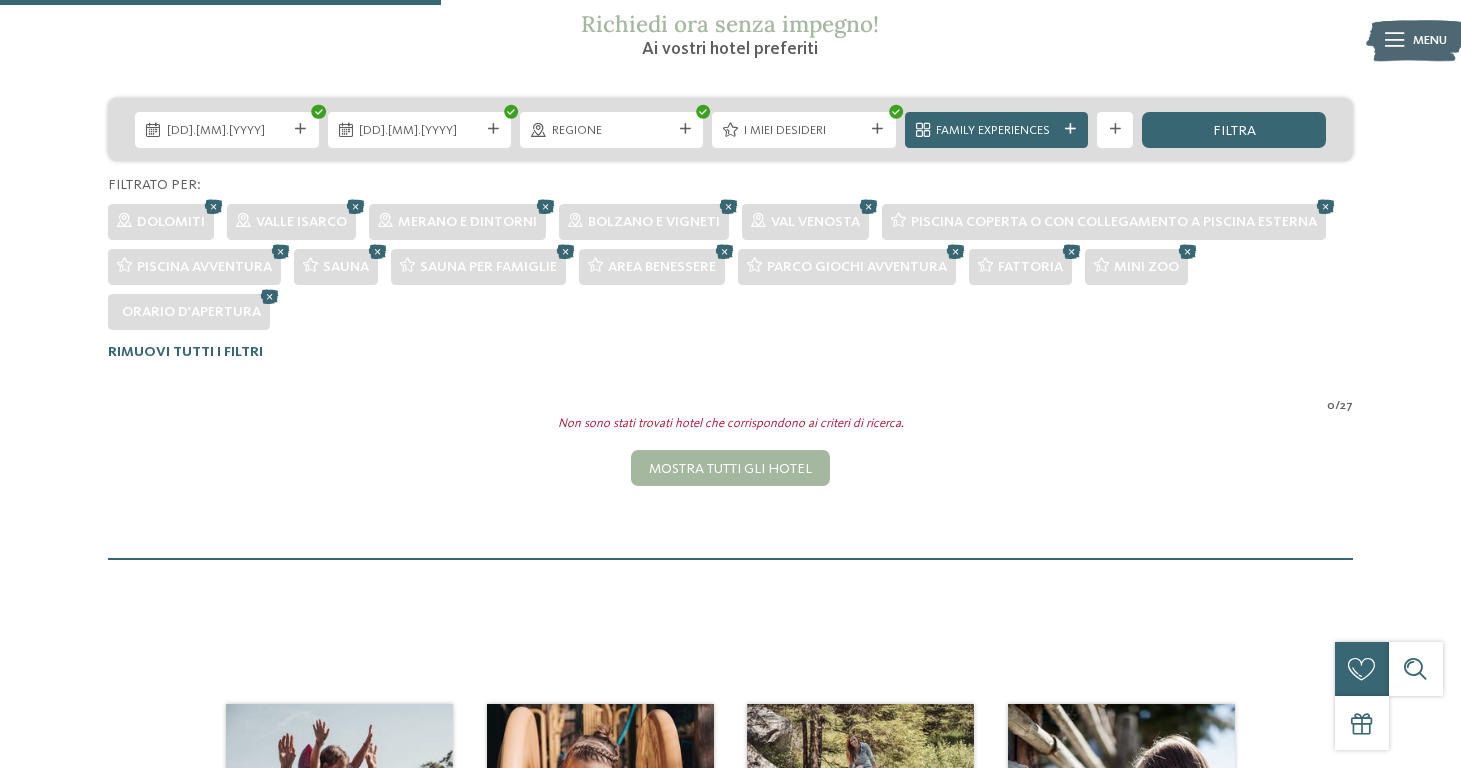 scroll, scrollTop: 314, scrollLeft: 0, axis: vertical 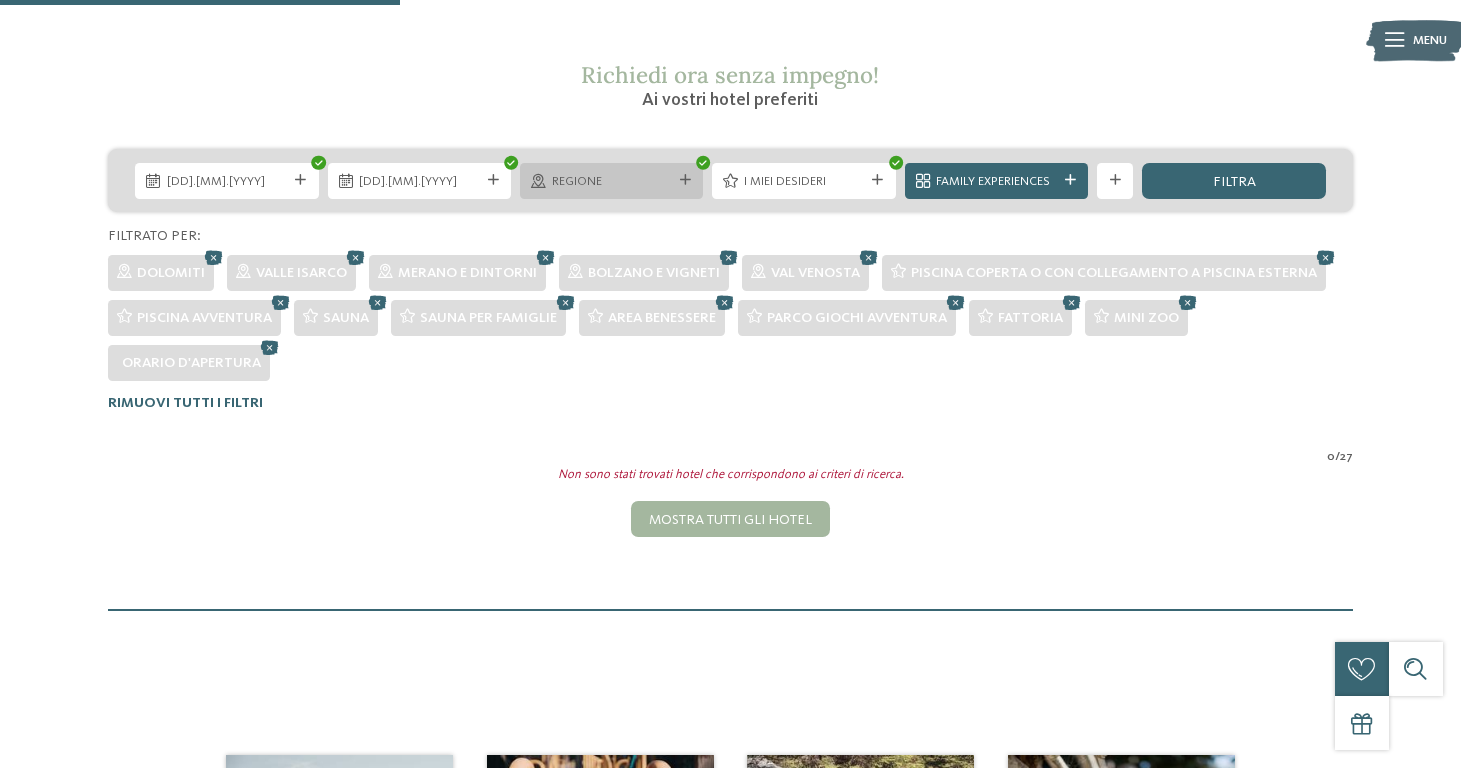 click on "Regione" at bounding box center [611, 181] 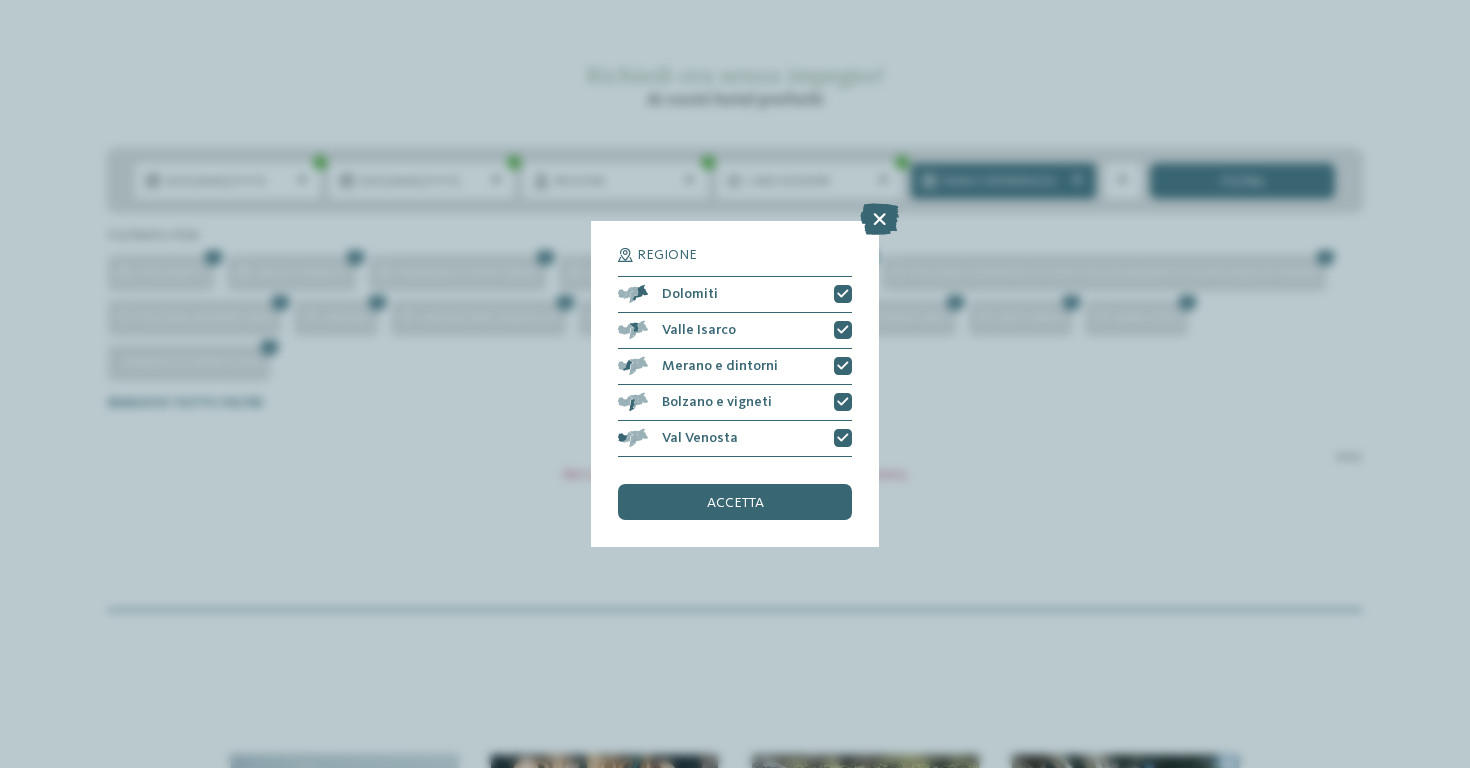 click on "Regione
Dolomiti" at bounding box center (735, 384) 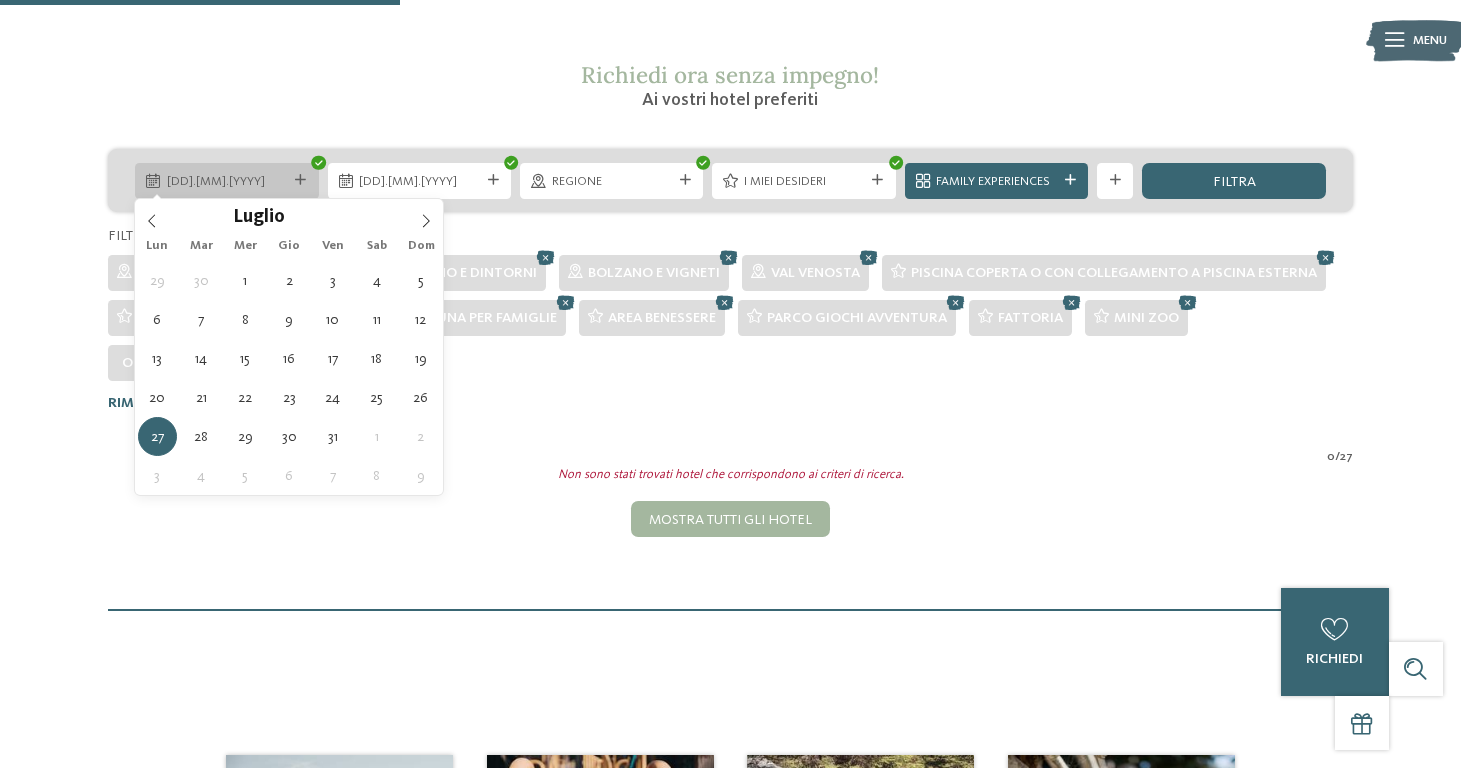 click at bounding box center (301, 180) 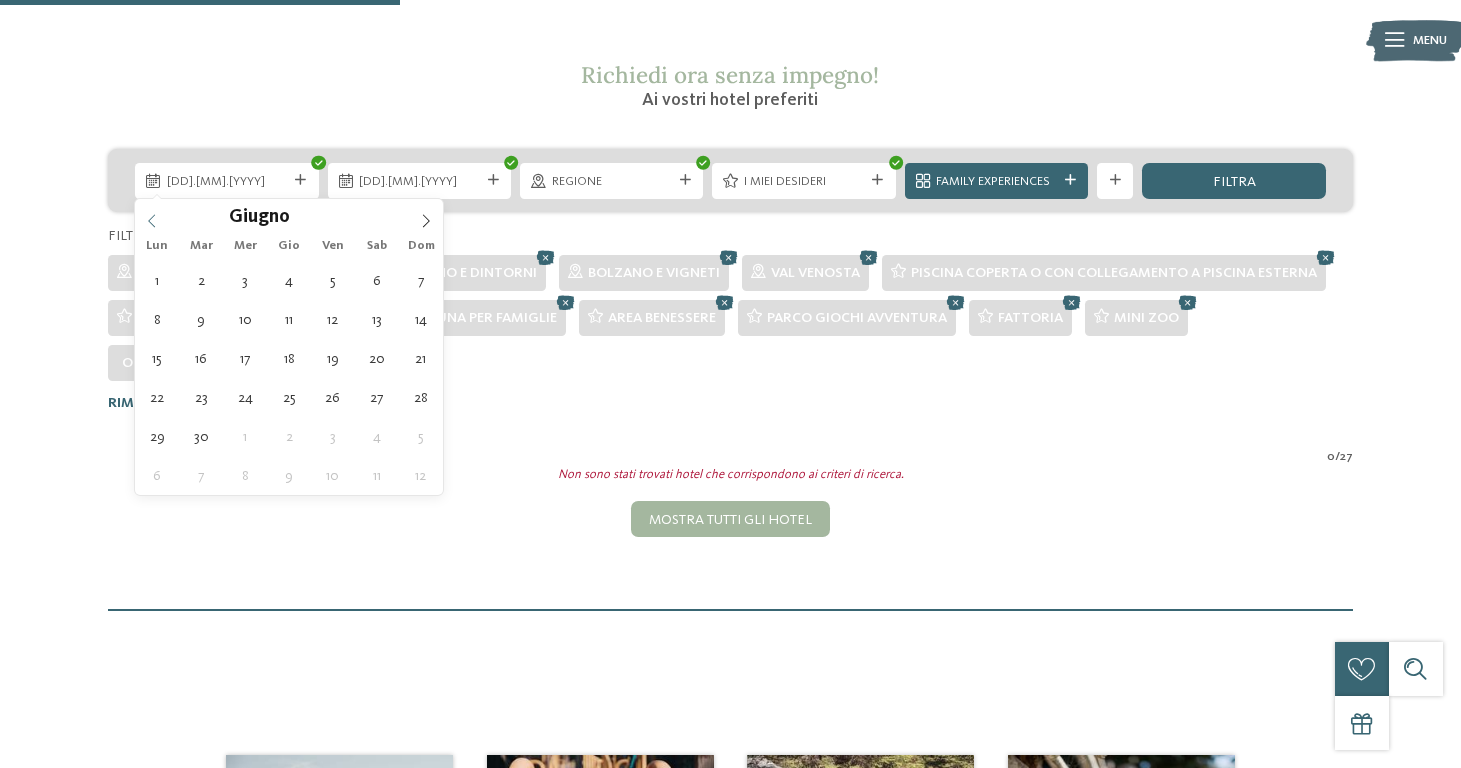 click 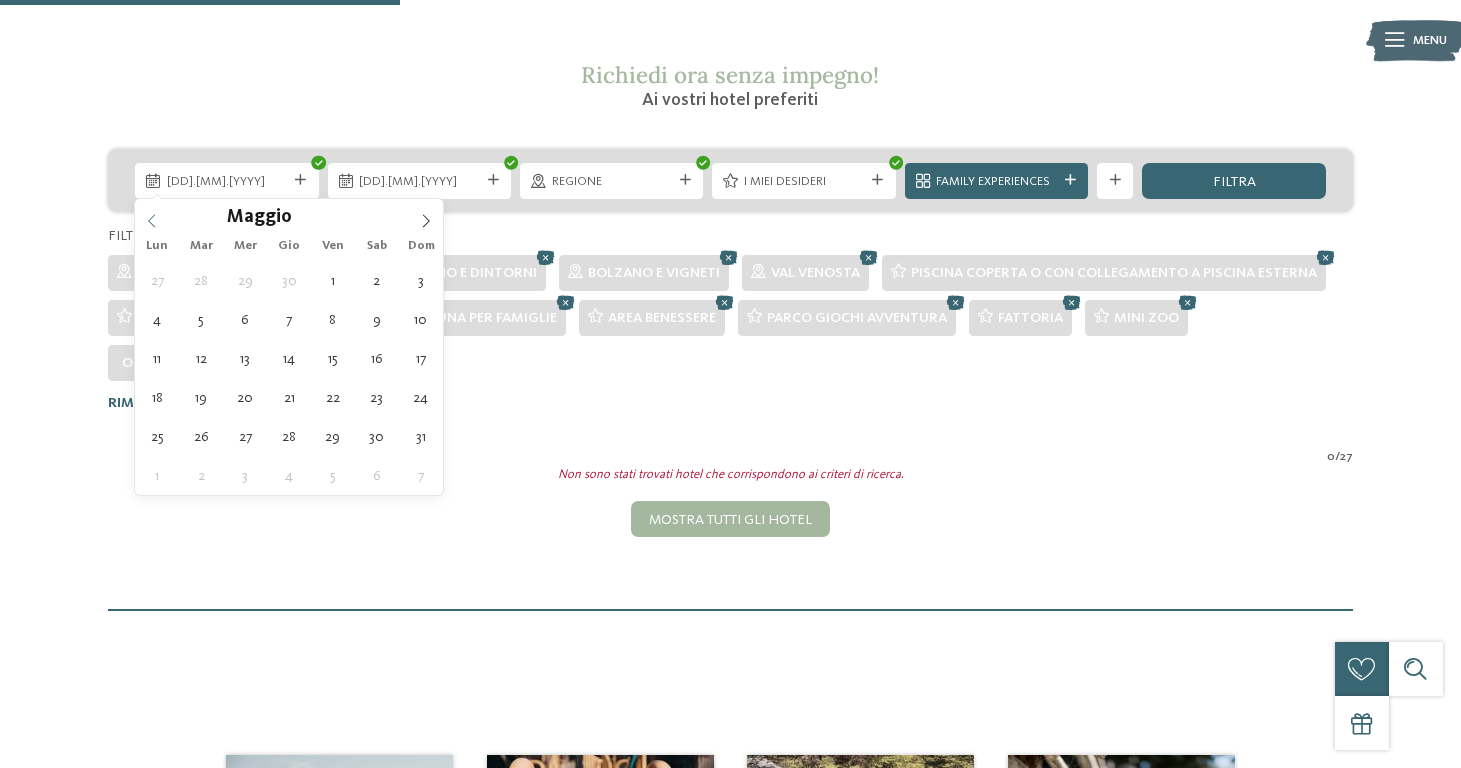 click 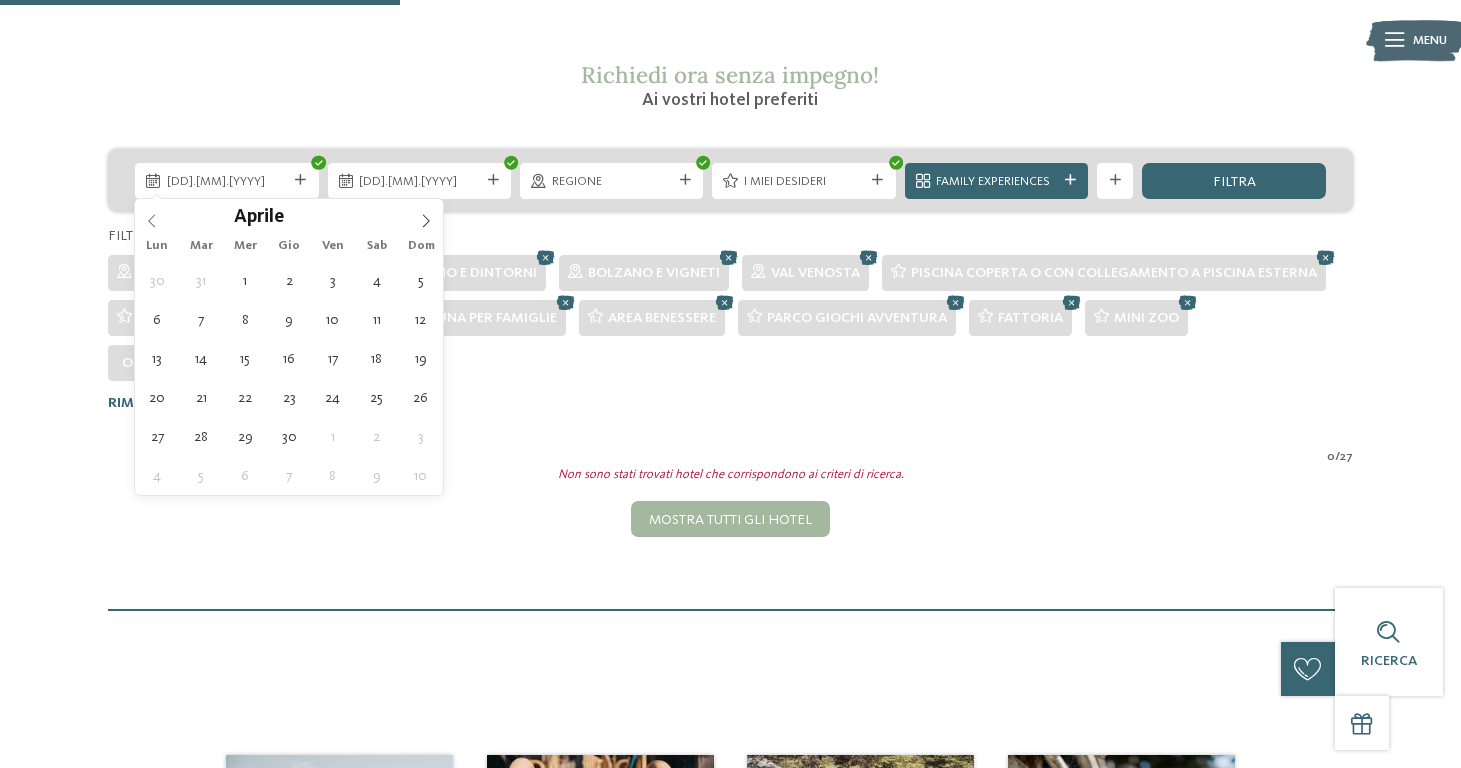 click 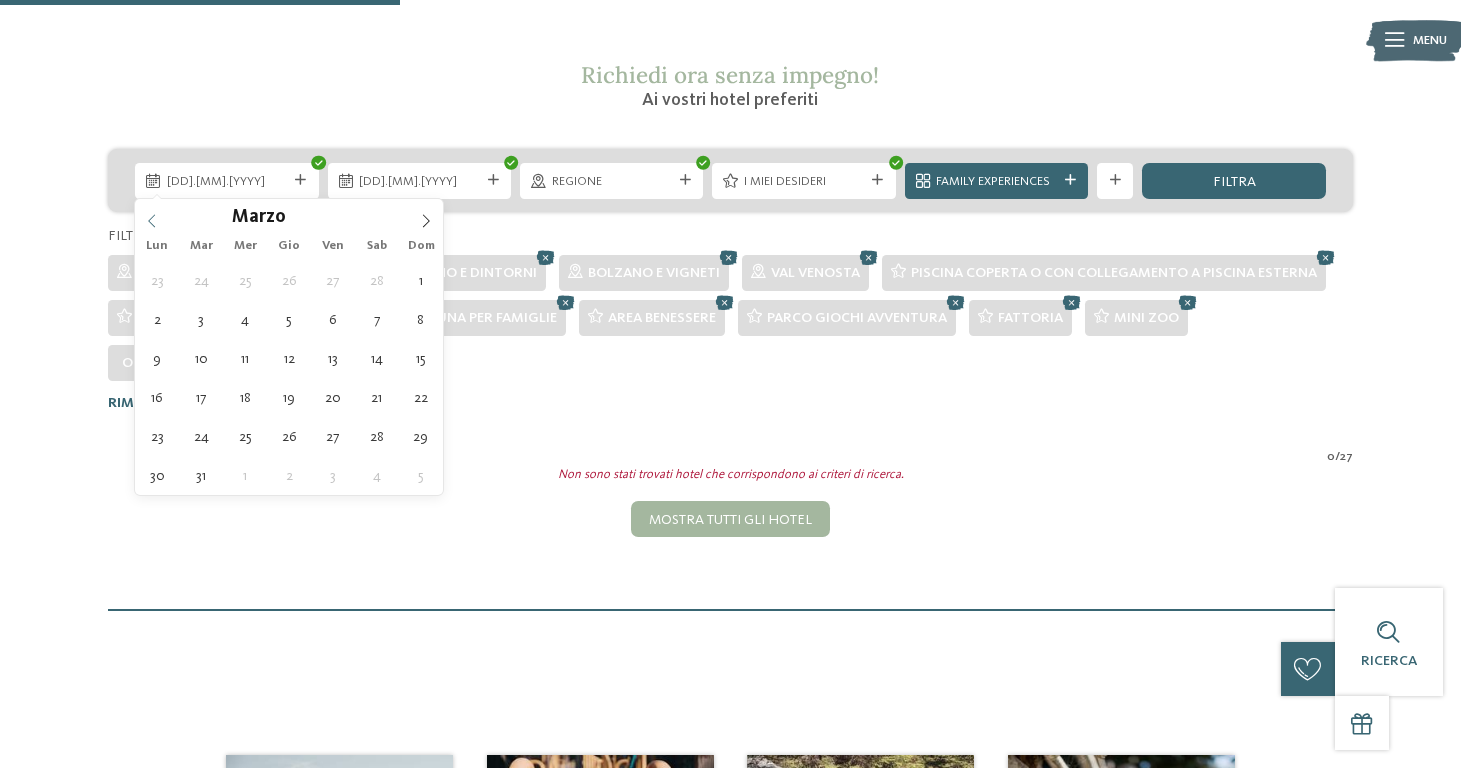click 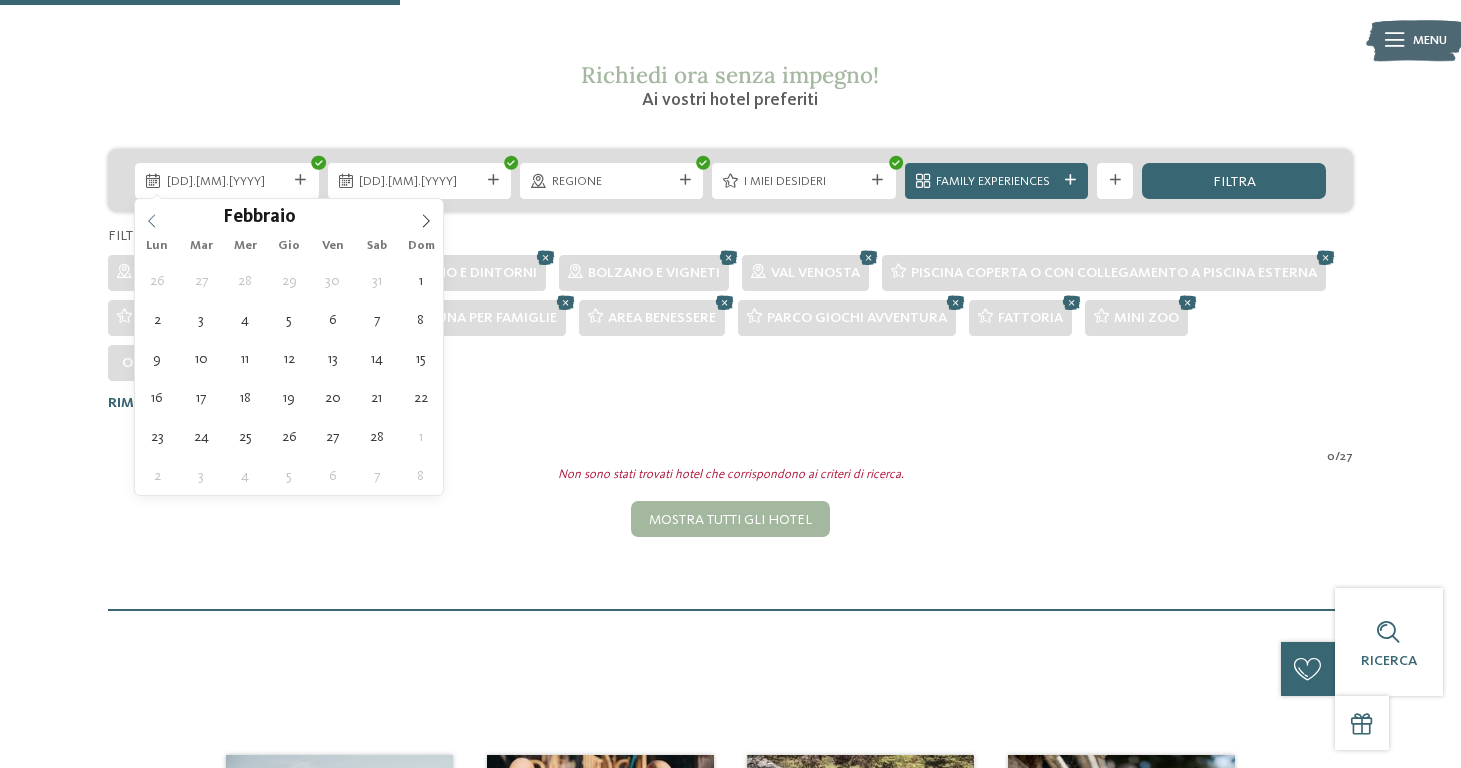 click 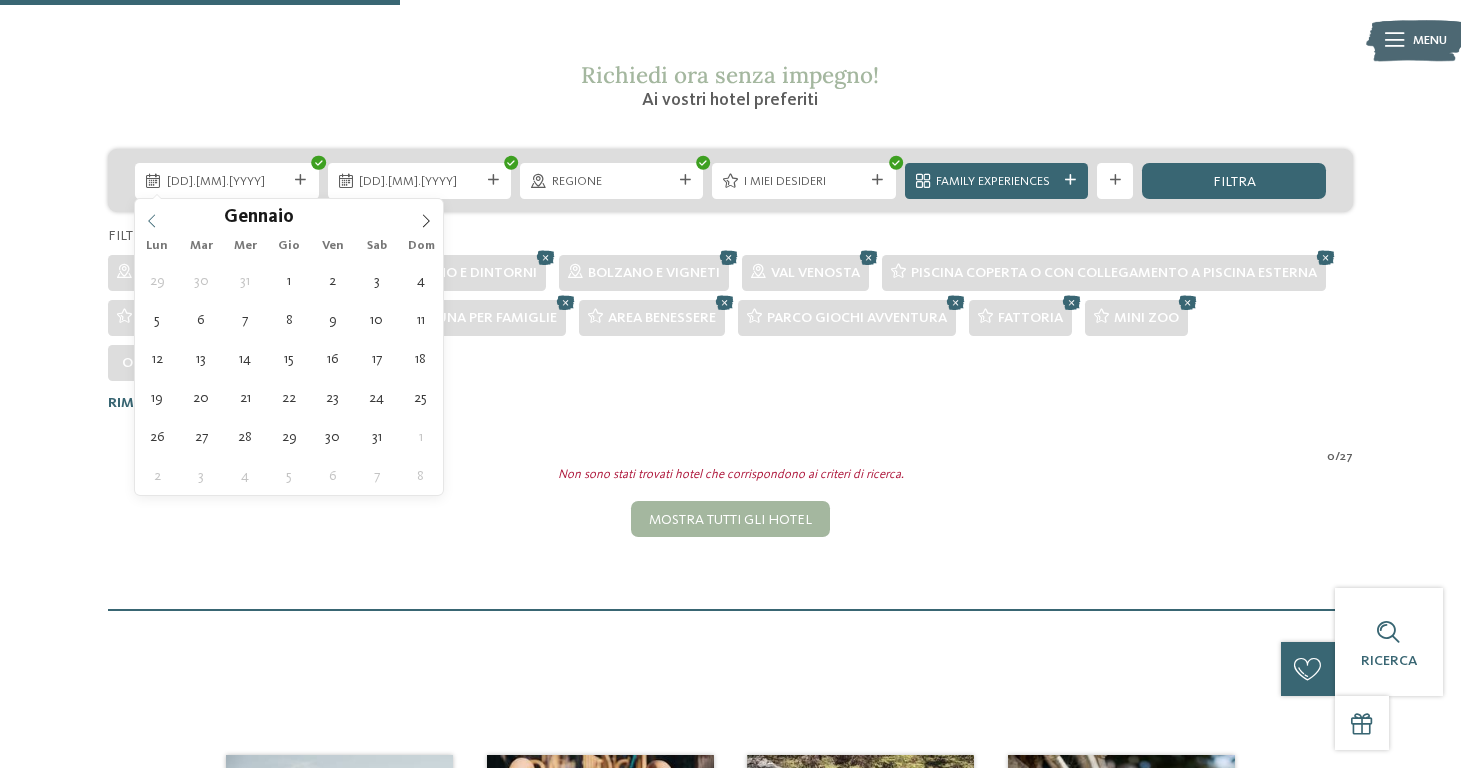 type on "****" 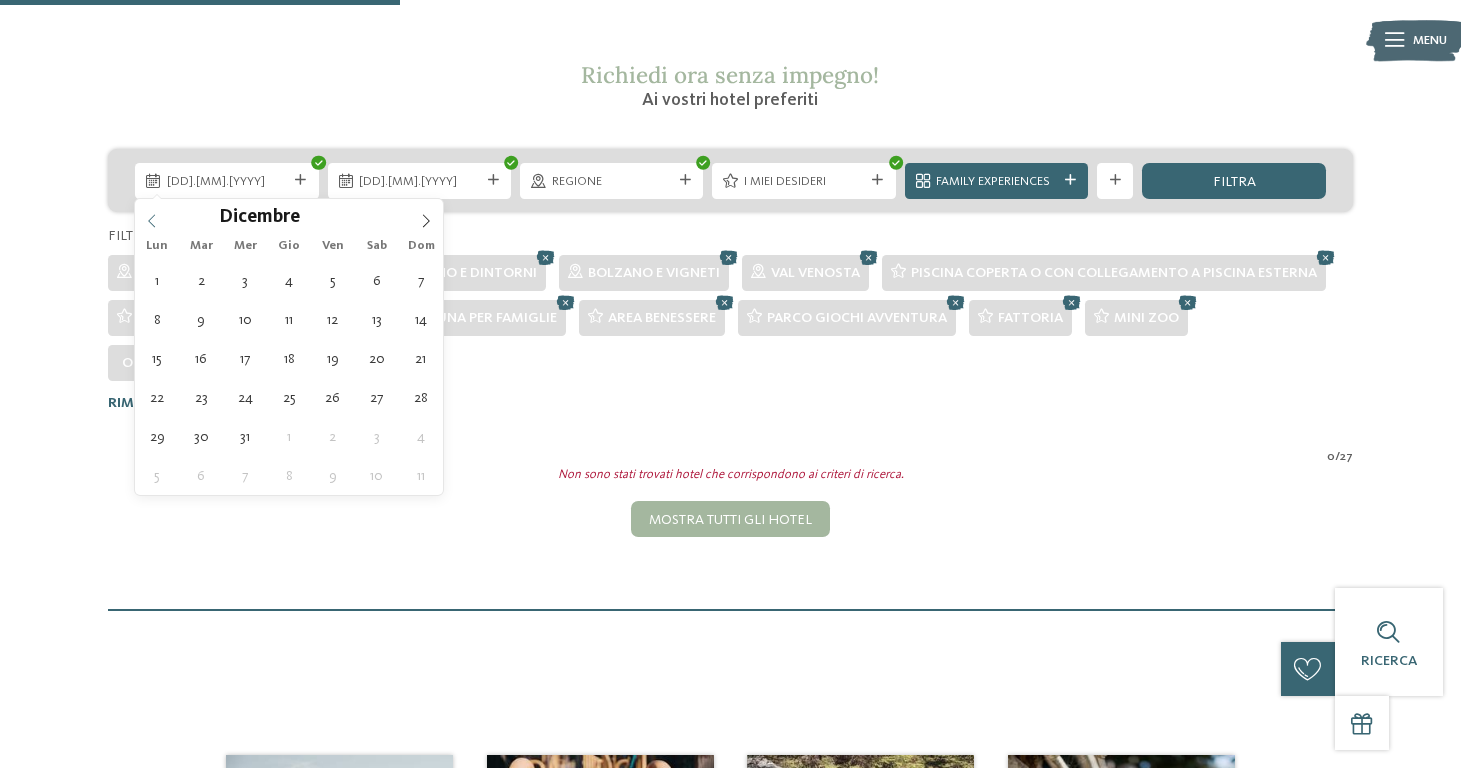 click 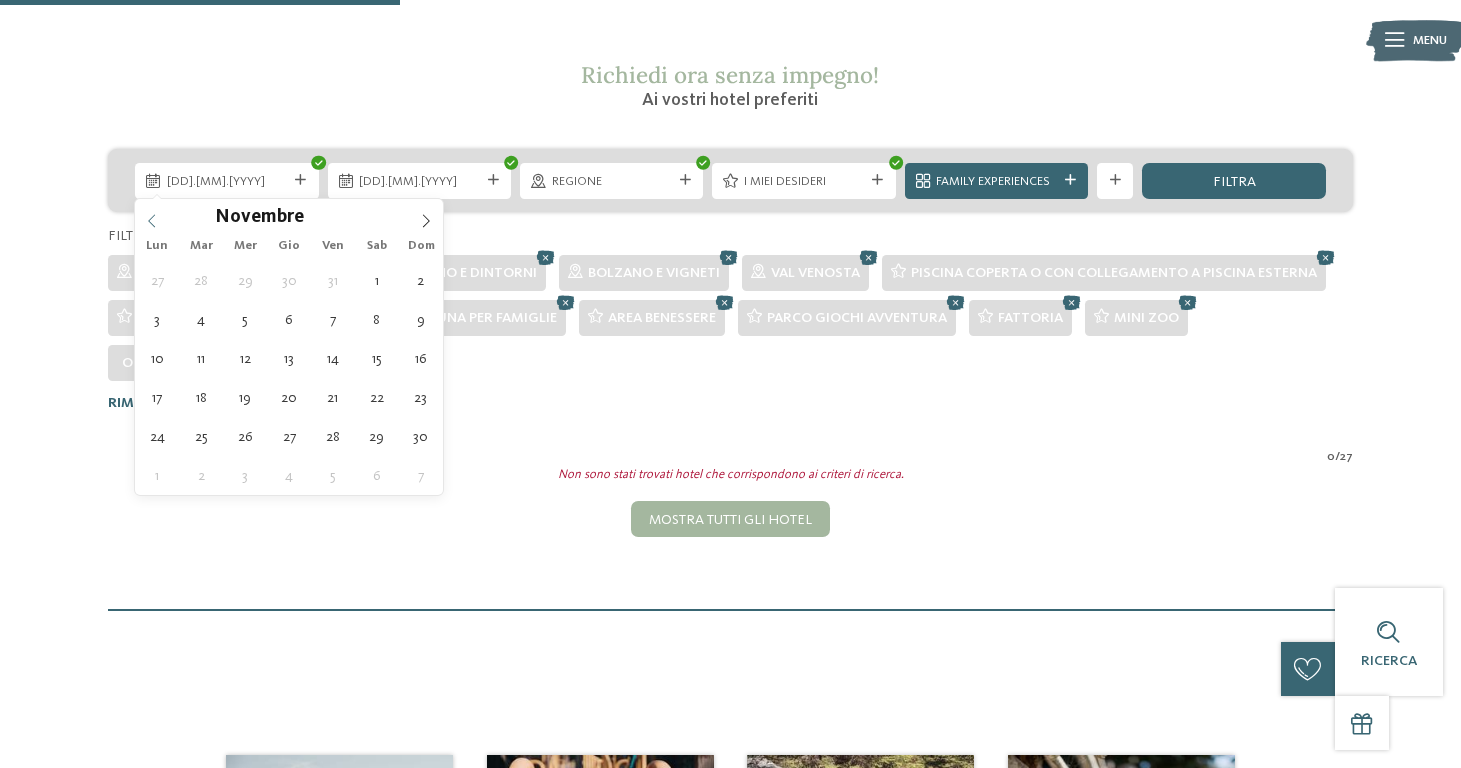 click 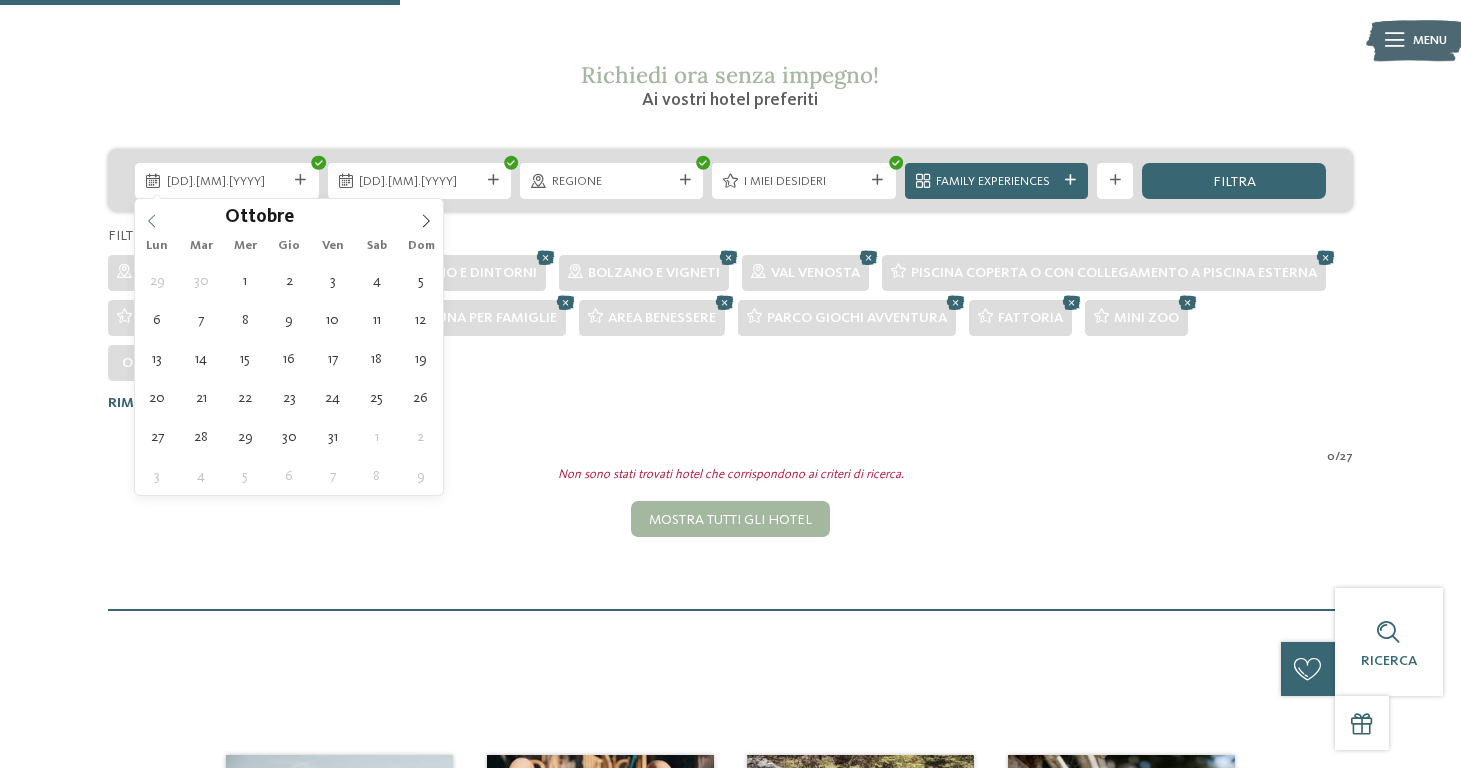 click 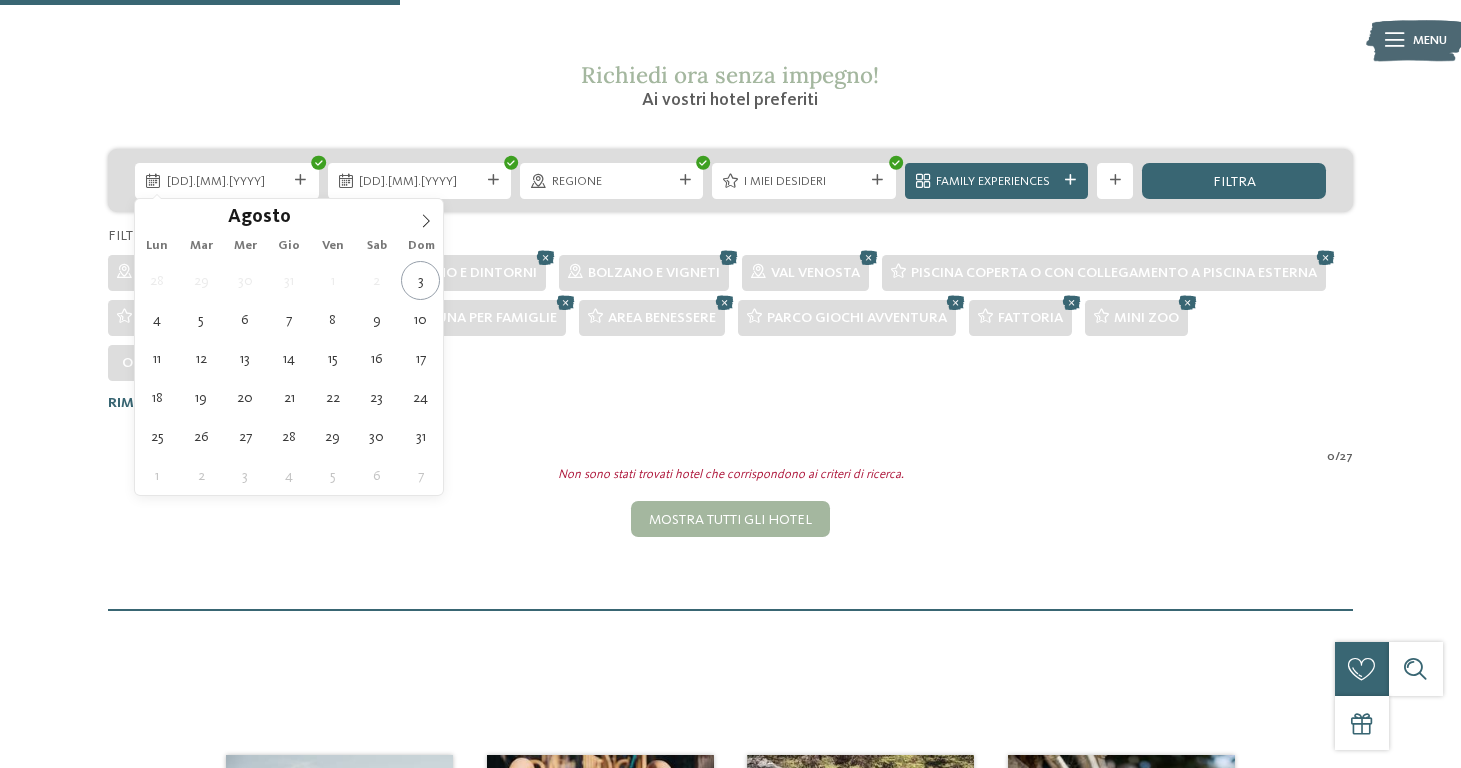 click on "Agosto  ****" at bounding box center [289, 216] 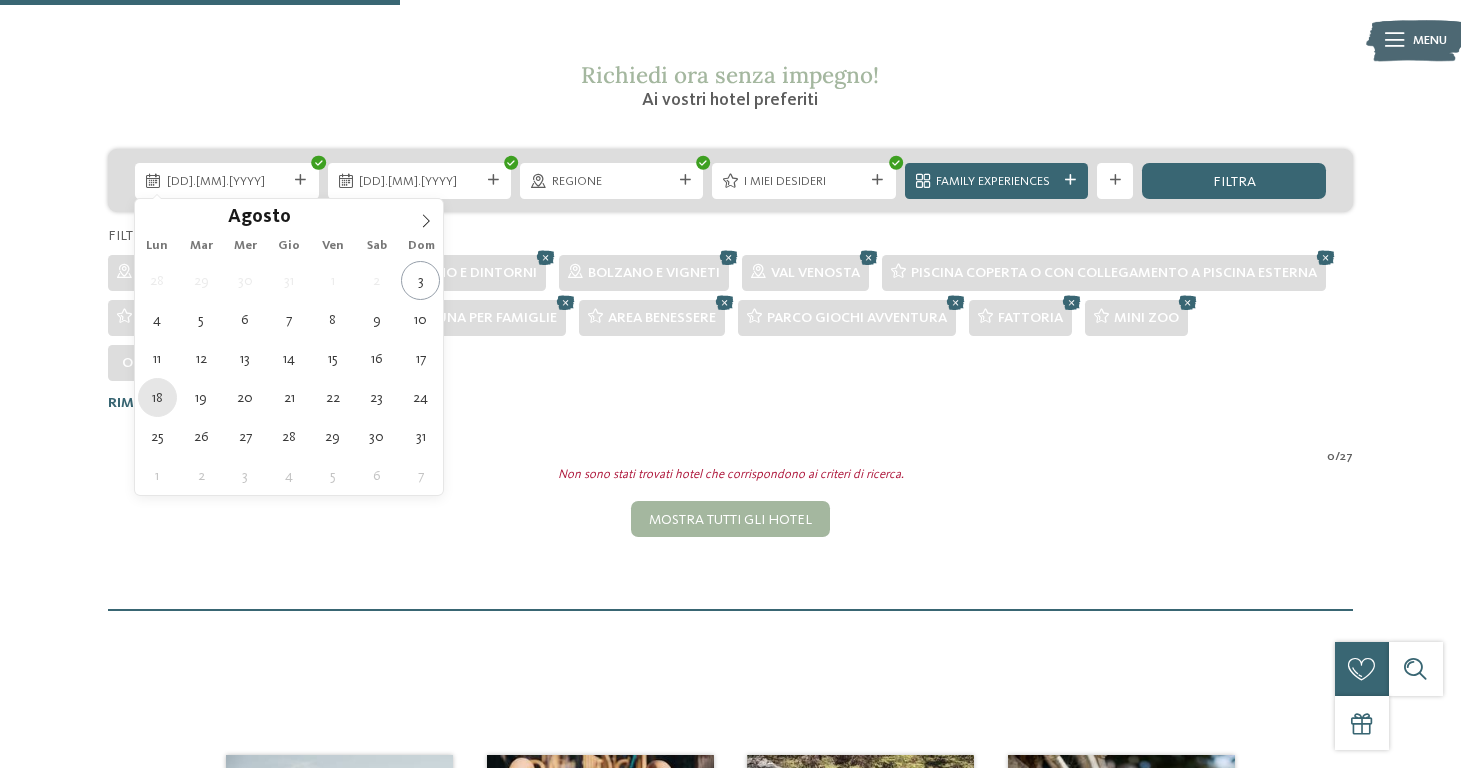 type on "[DATE]" 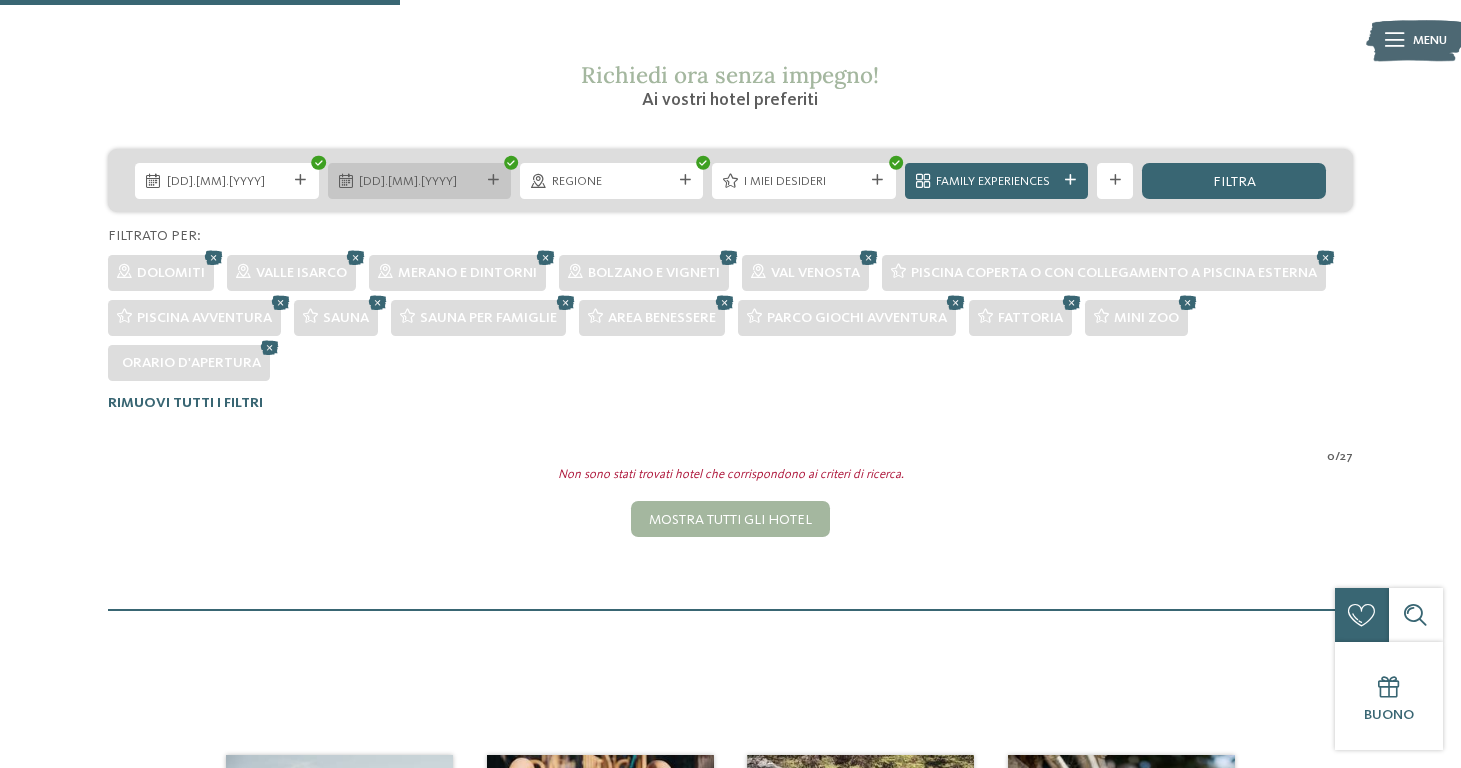 click on "[DATE]" at bounding box center (419, 182) 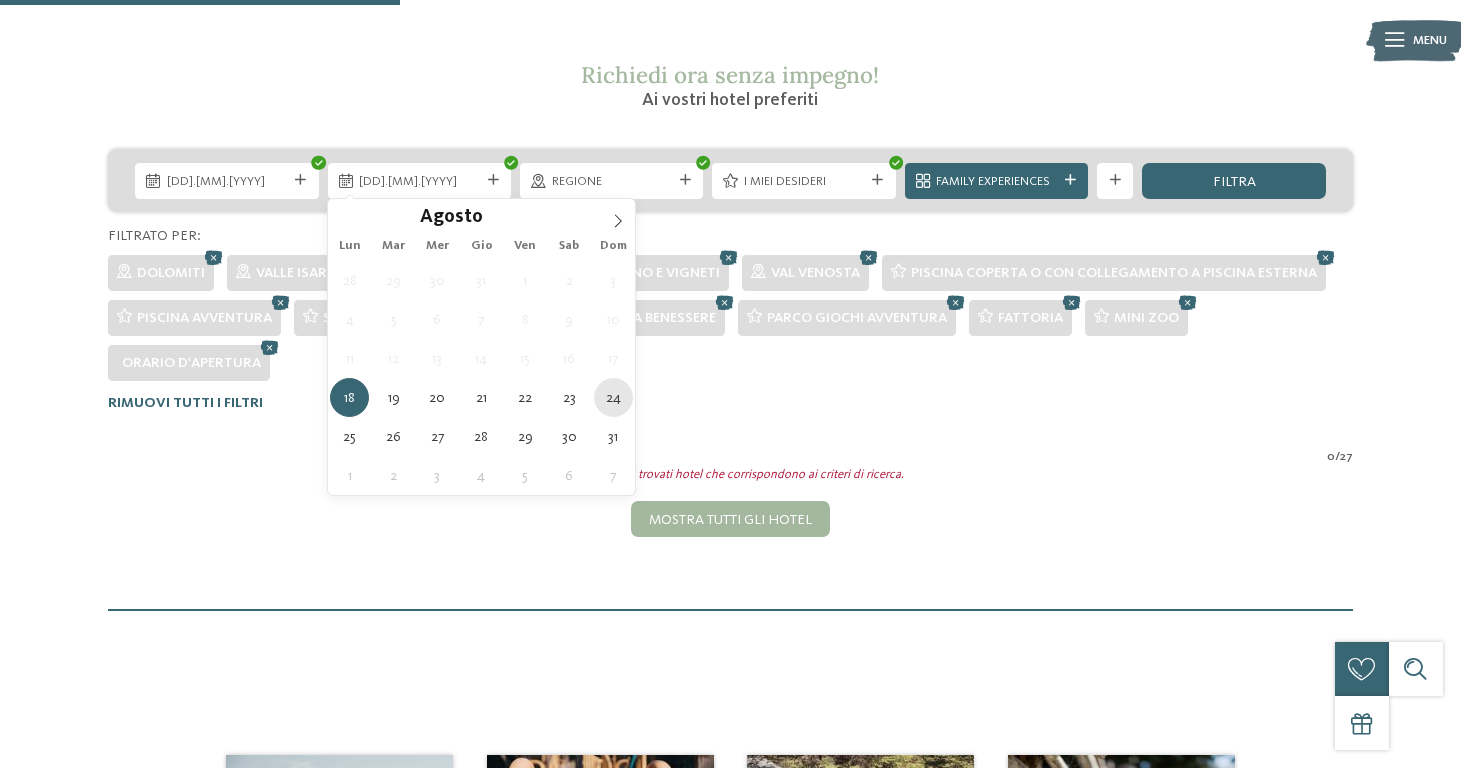 type on "24.08.2025" 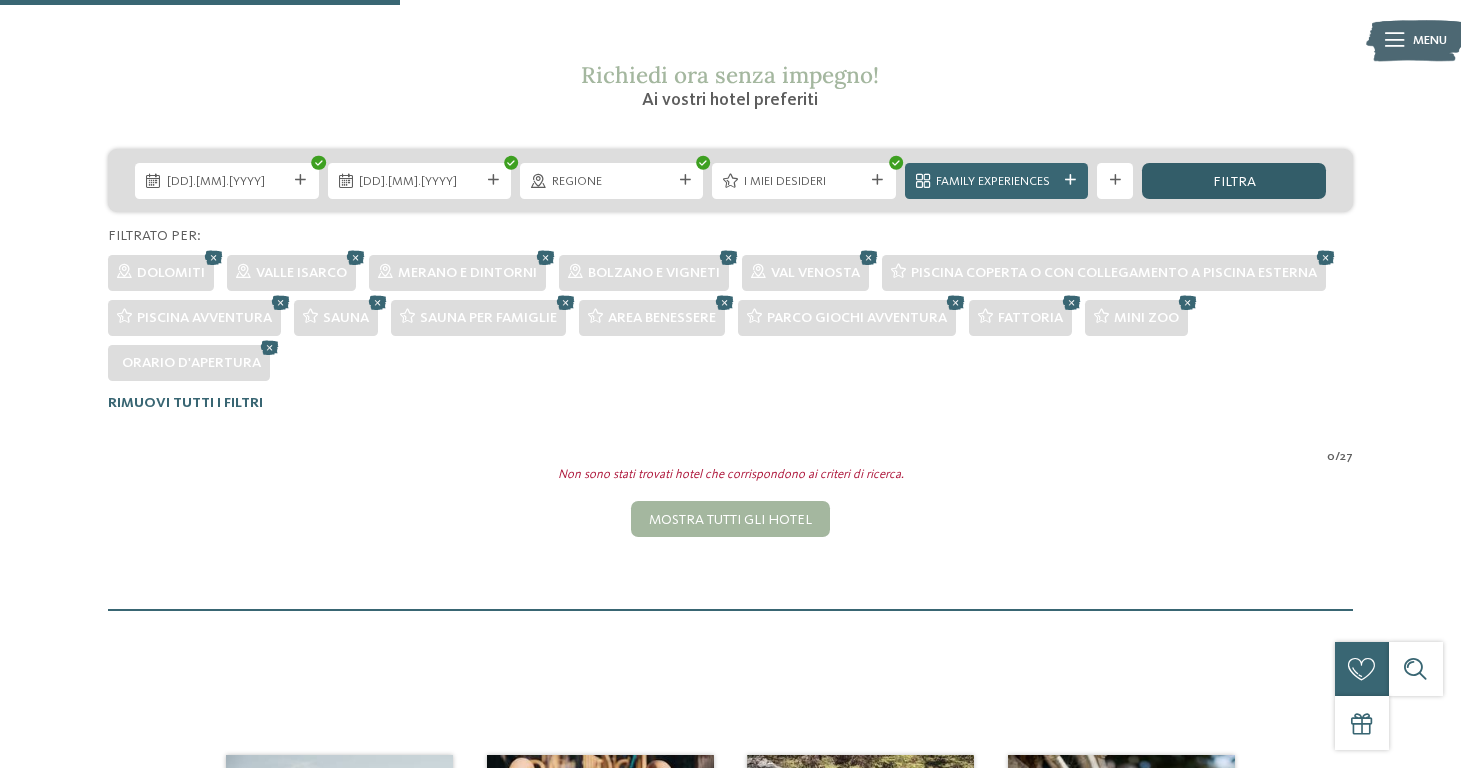 click on "filtra" at bounding box center [1233, 181] 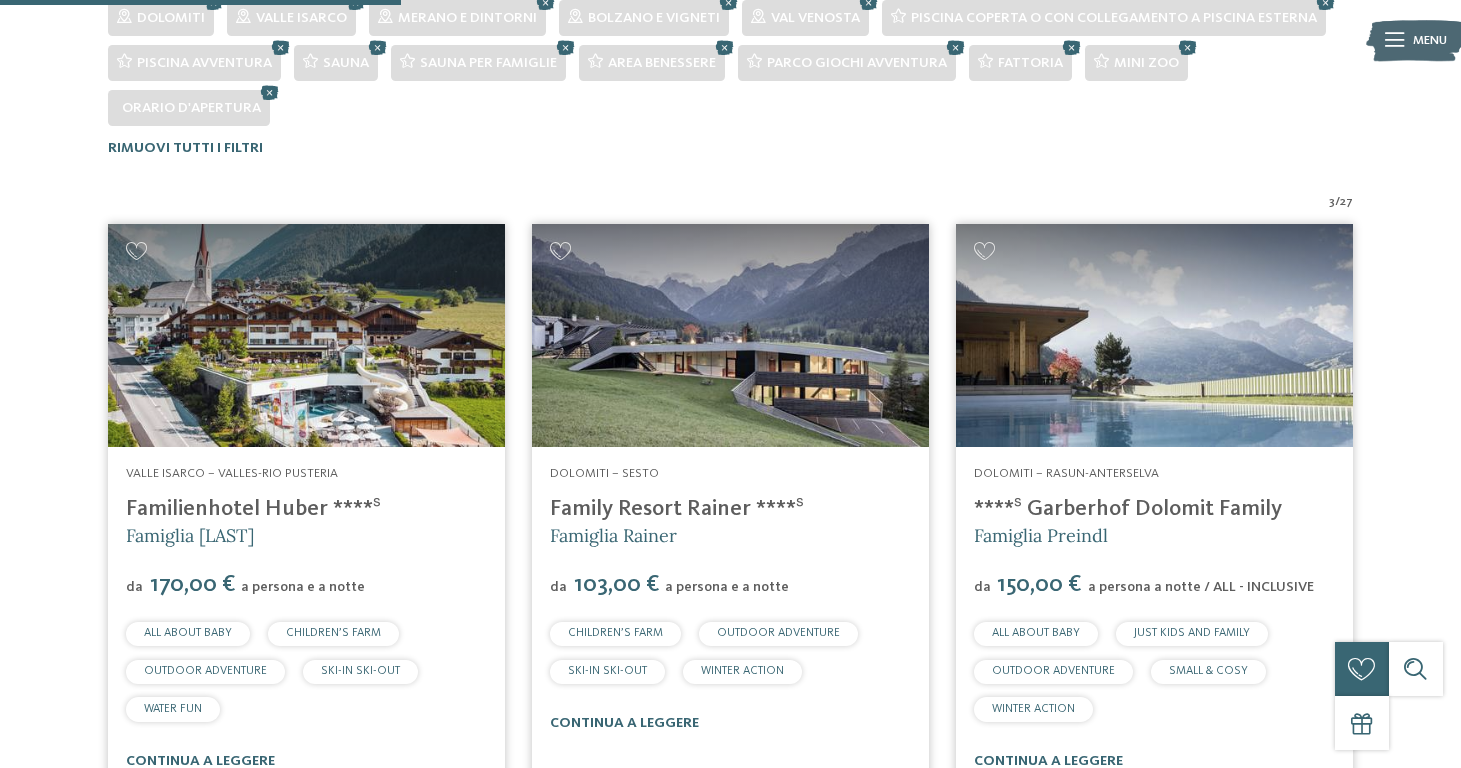 scroll, scrollTop: 433, scrollLeft: 0, axis: vertical 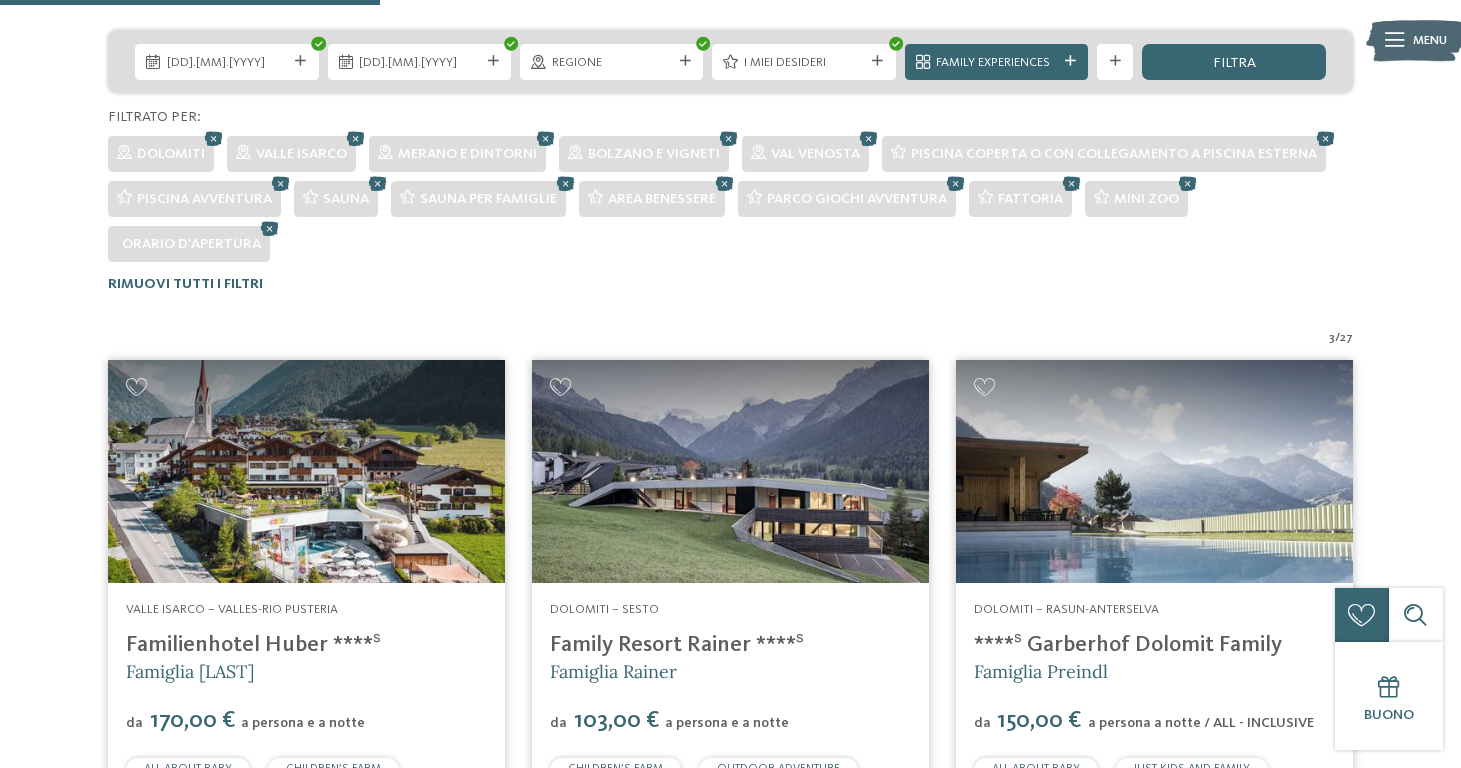 click on "27" at bounding box center [1346, 338] 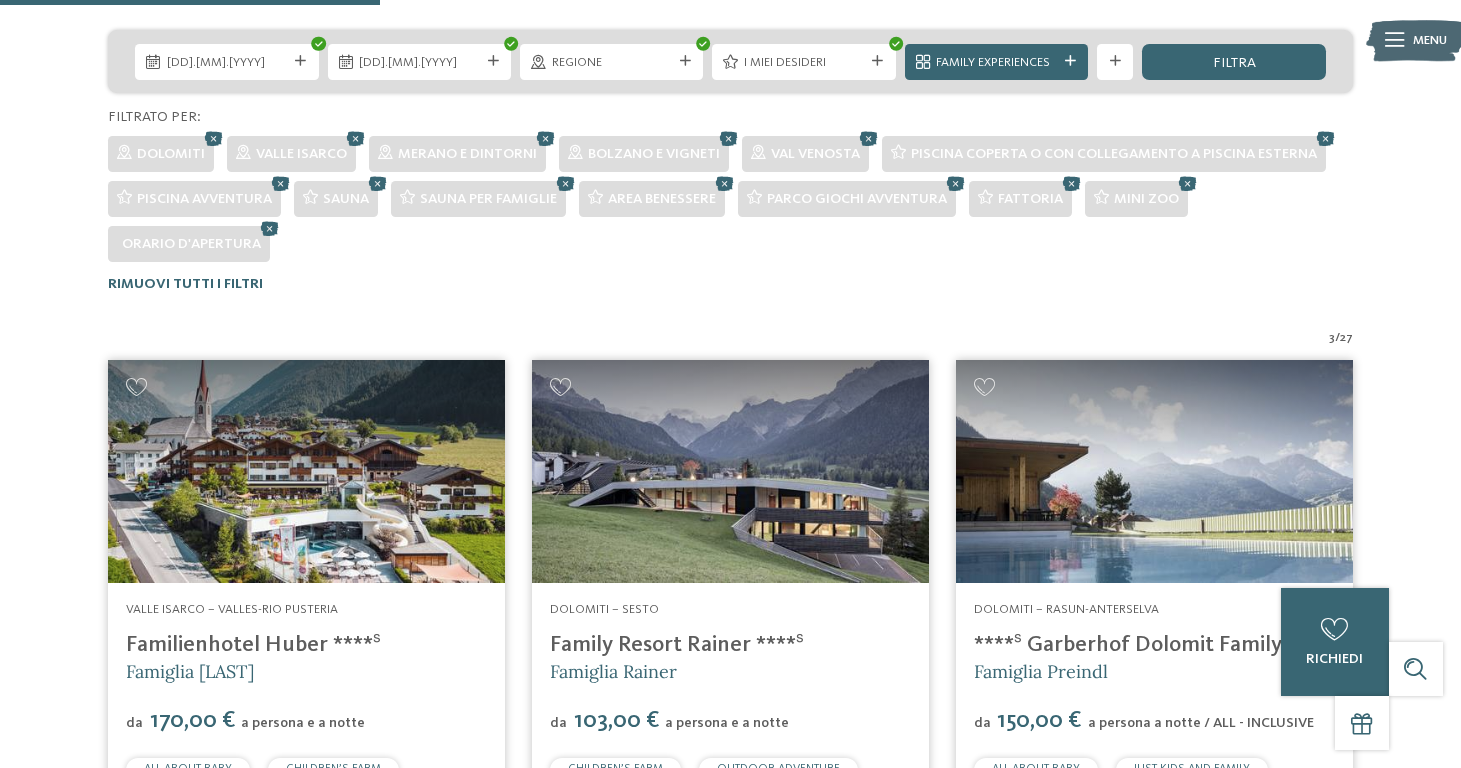 click at bounding box center [1154, 471] 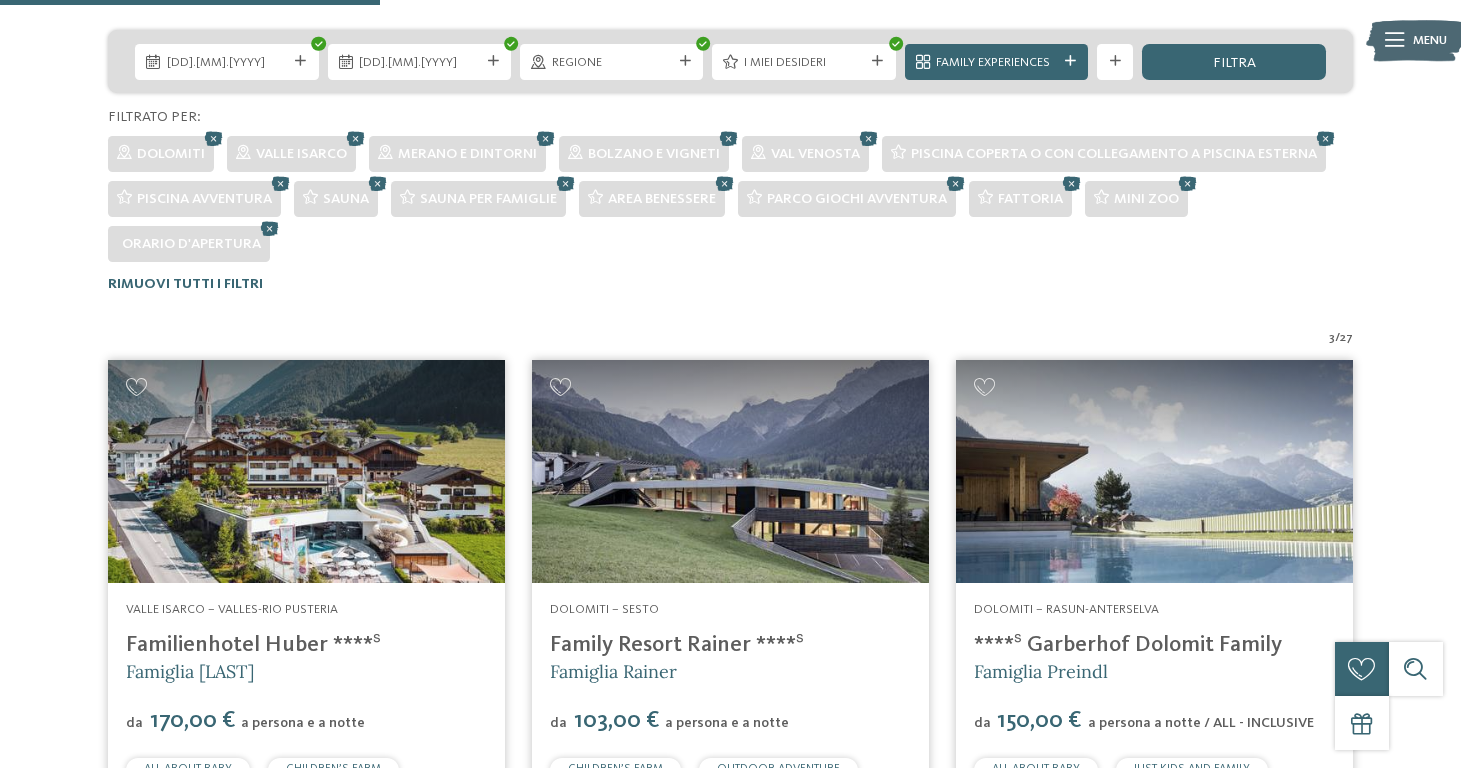 click at bounding box center (1154, 471) 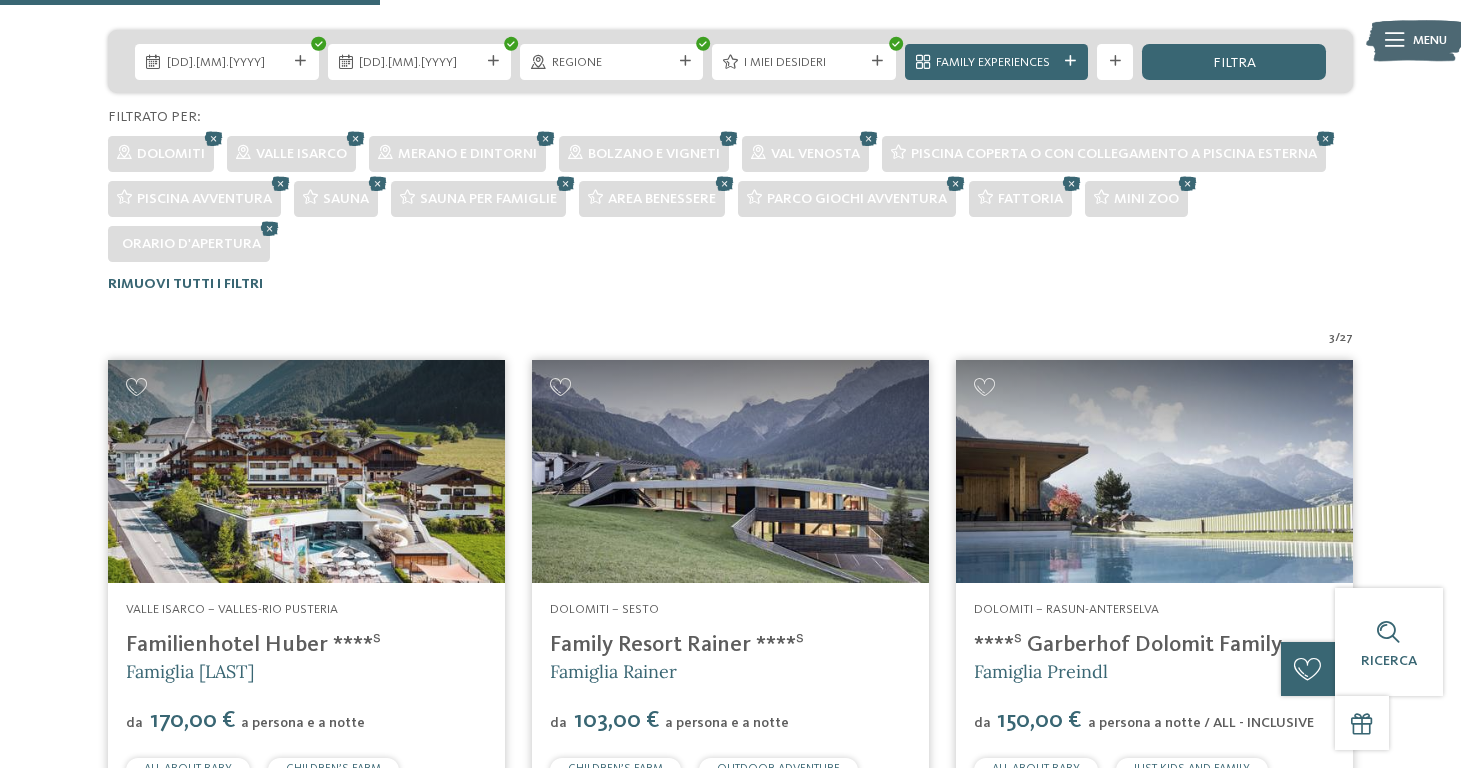 scroll, scrollTop: 0, scrollLeft: 0, axis: both 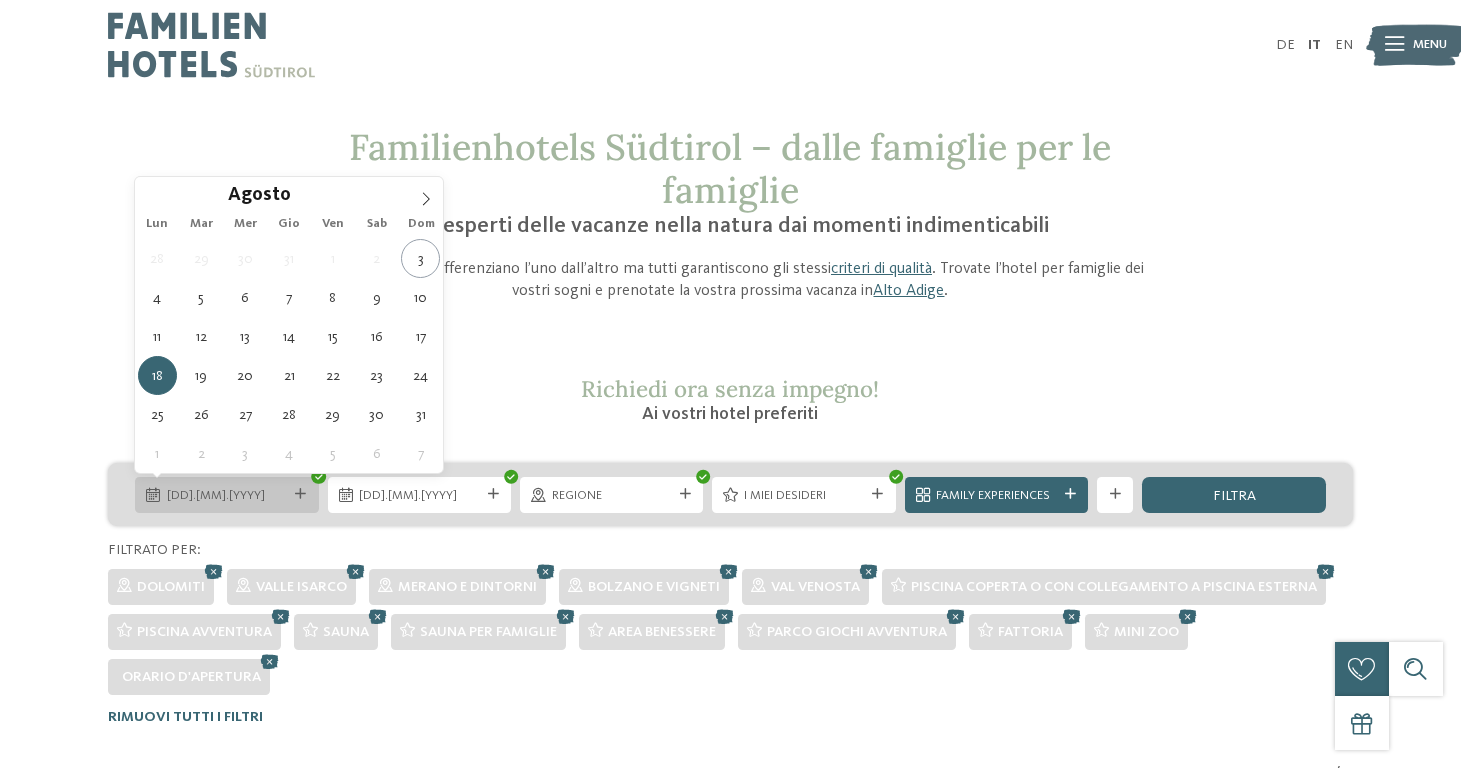 click on "[DATE]" at bounding box center (226, 495) 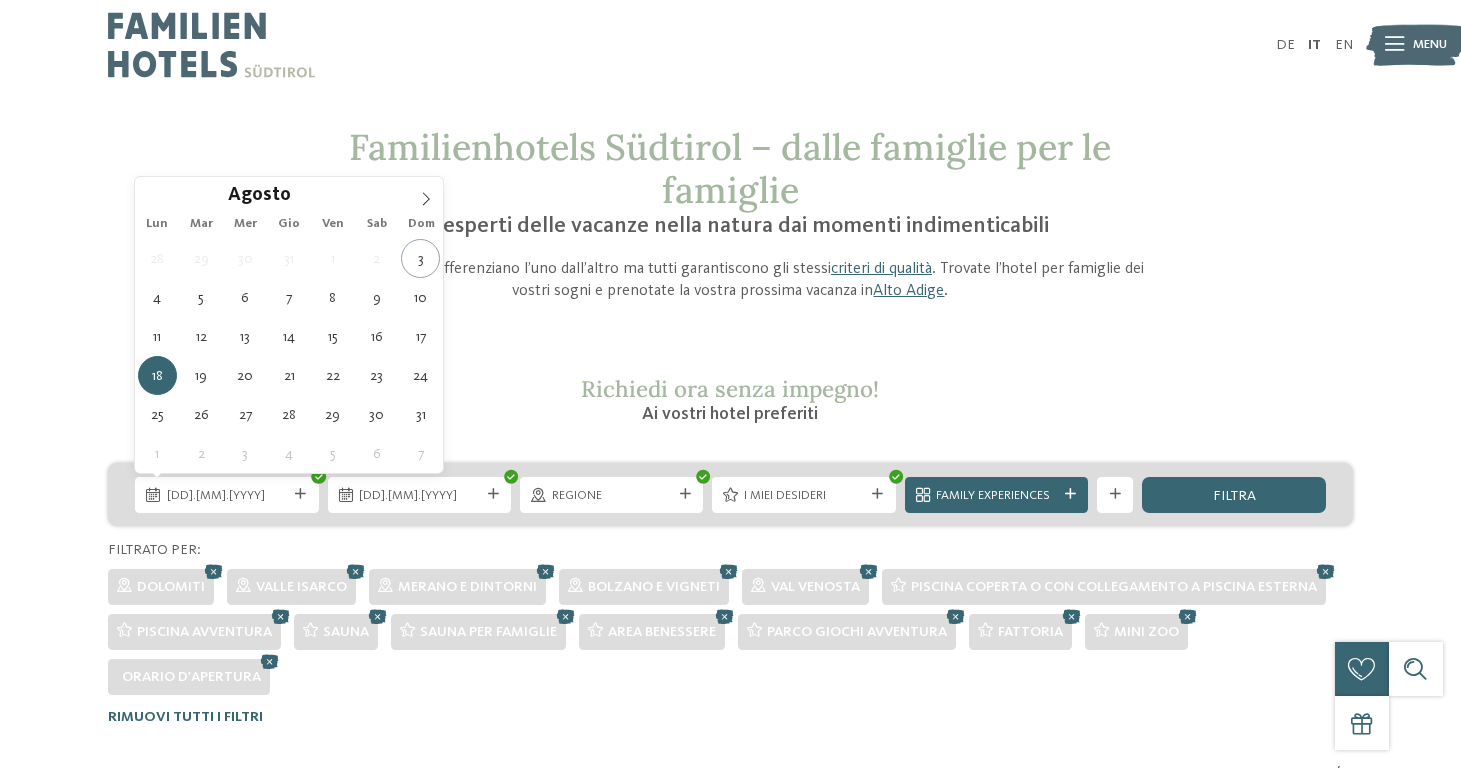 click on "Agosto  ****" at bounding box center (289, 194) 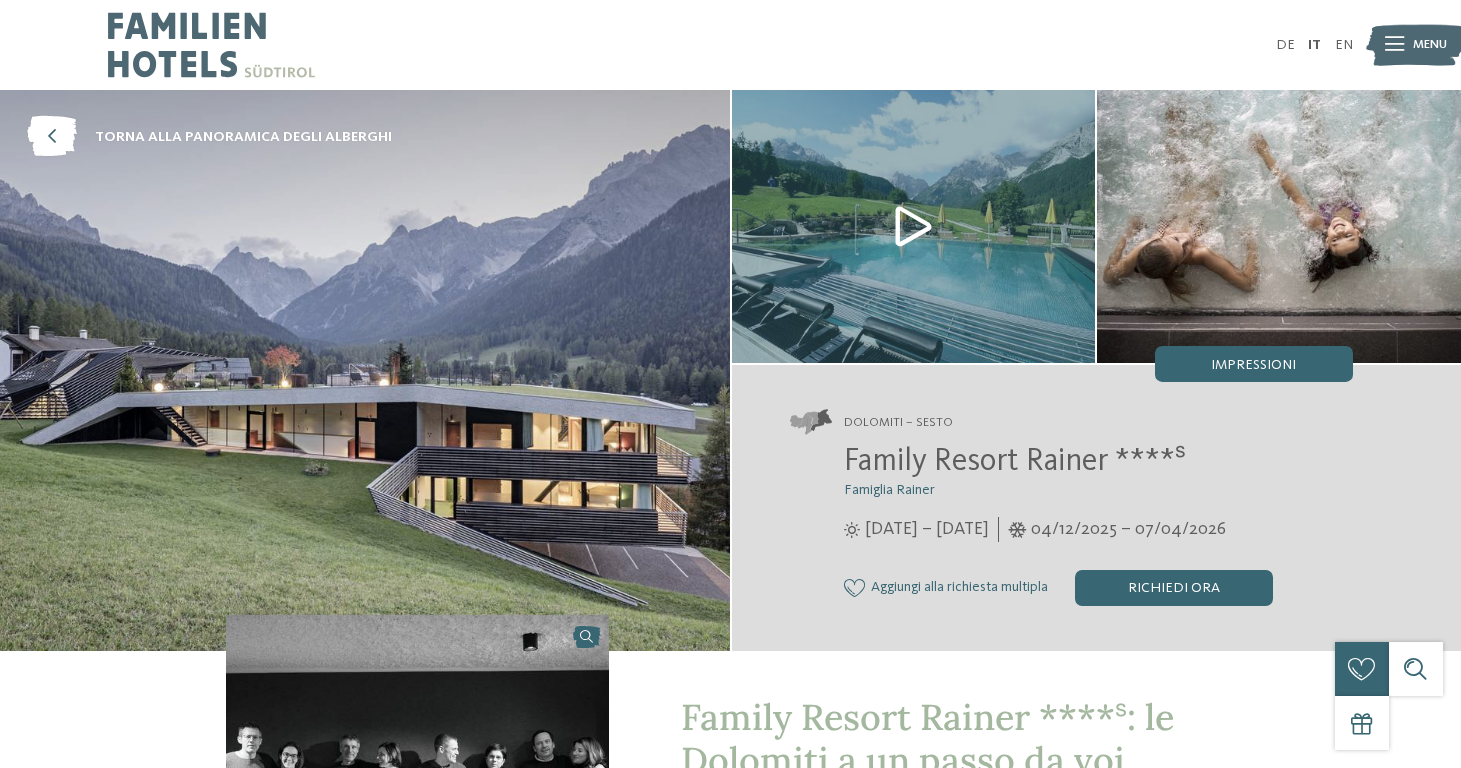 scroll, scrollTop: 0, scrollLeft: 0, axis: both 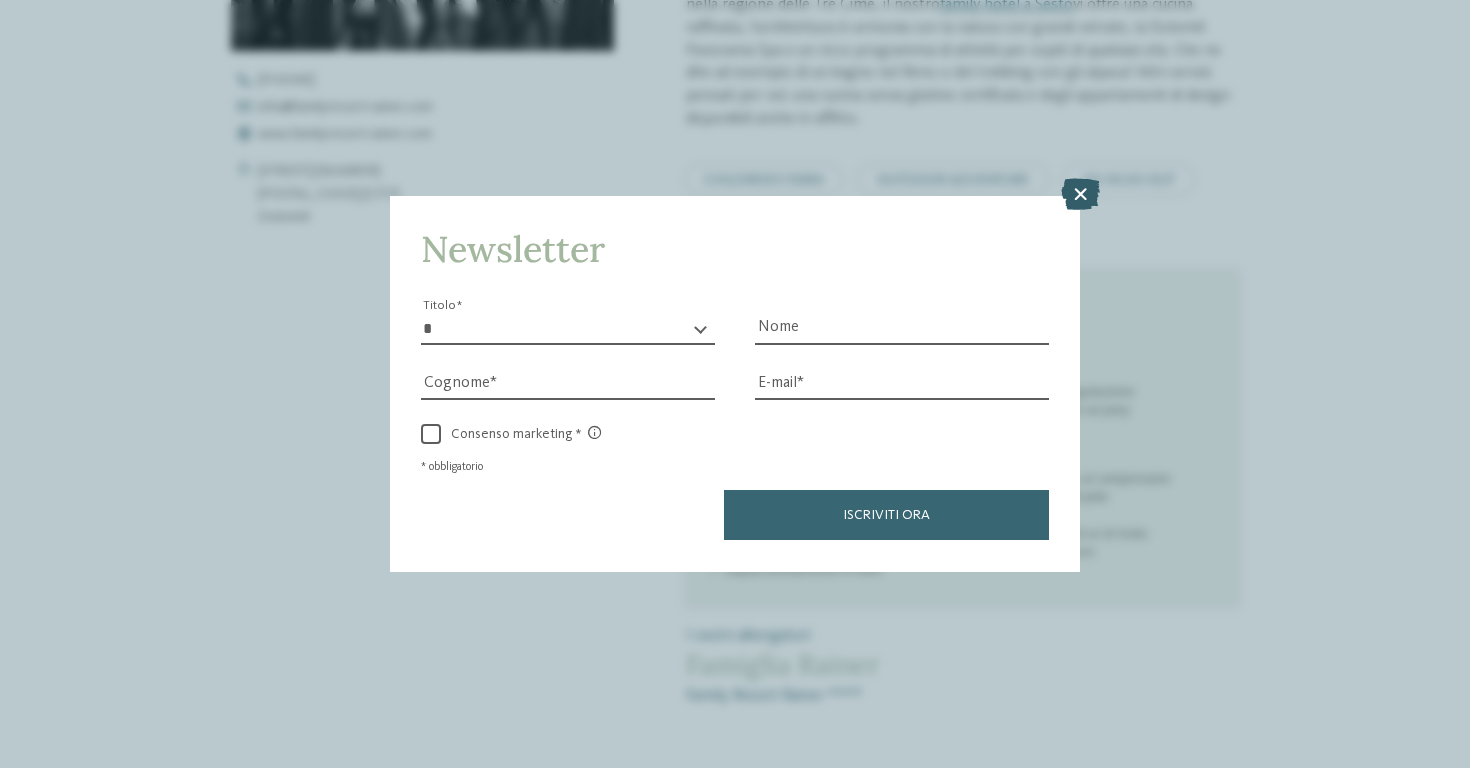click at bounding box center (1080, 195) 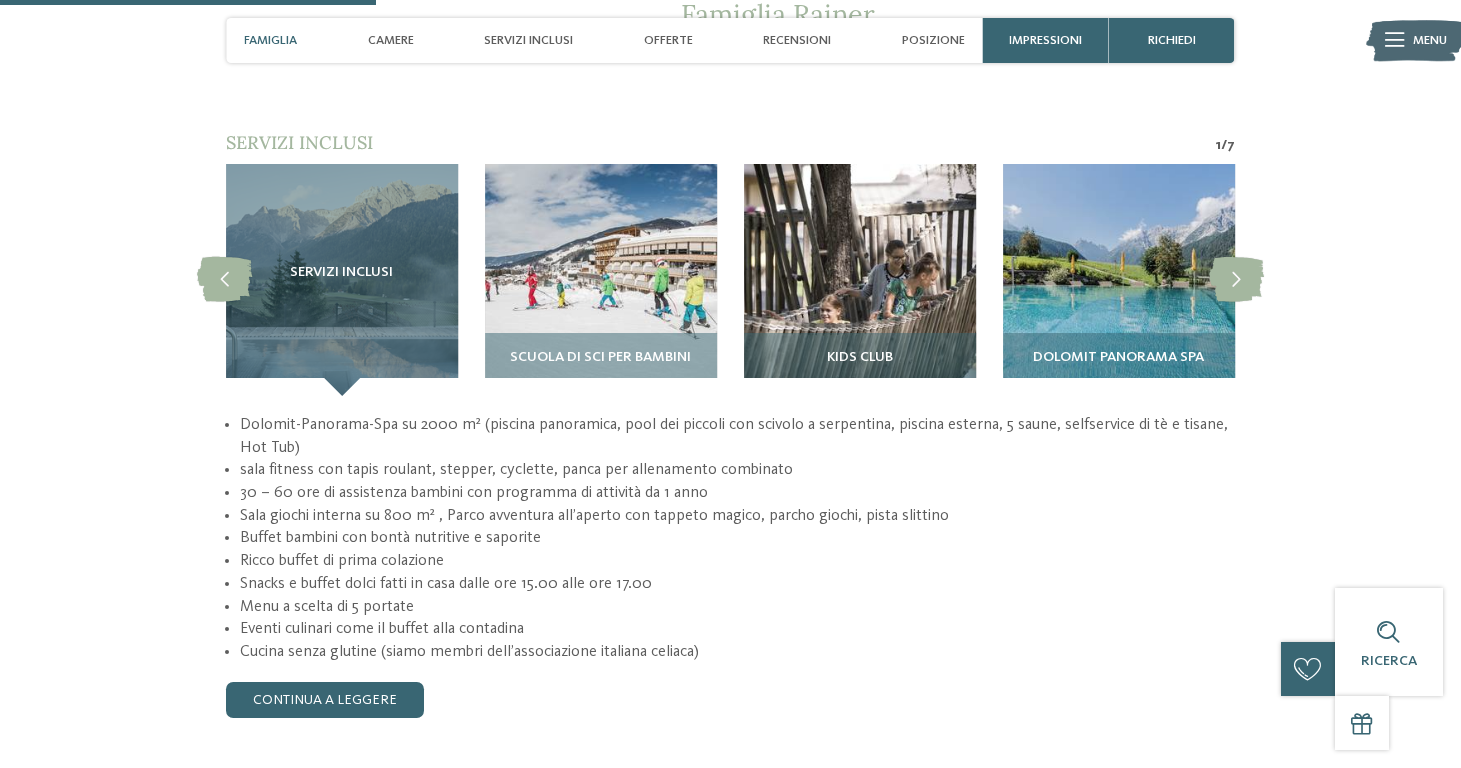 scroll, scrollTop: 1553, scrollLeft: 0, axis: vertical 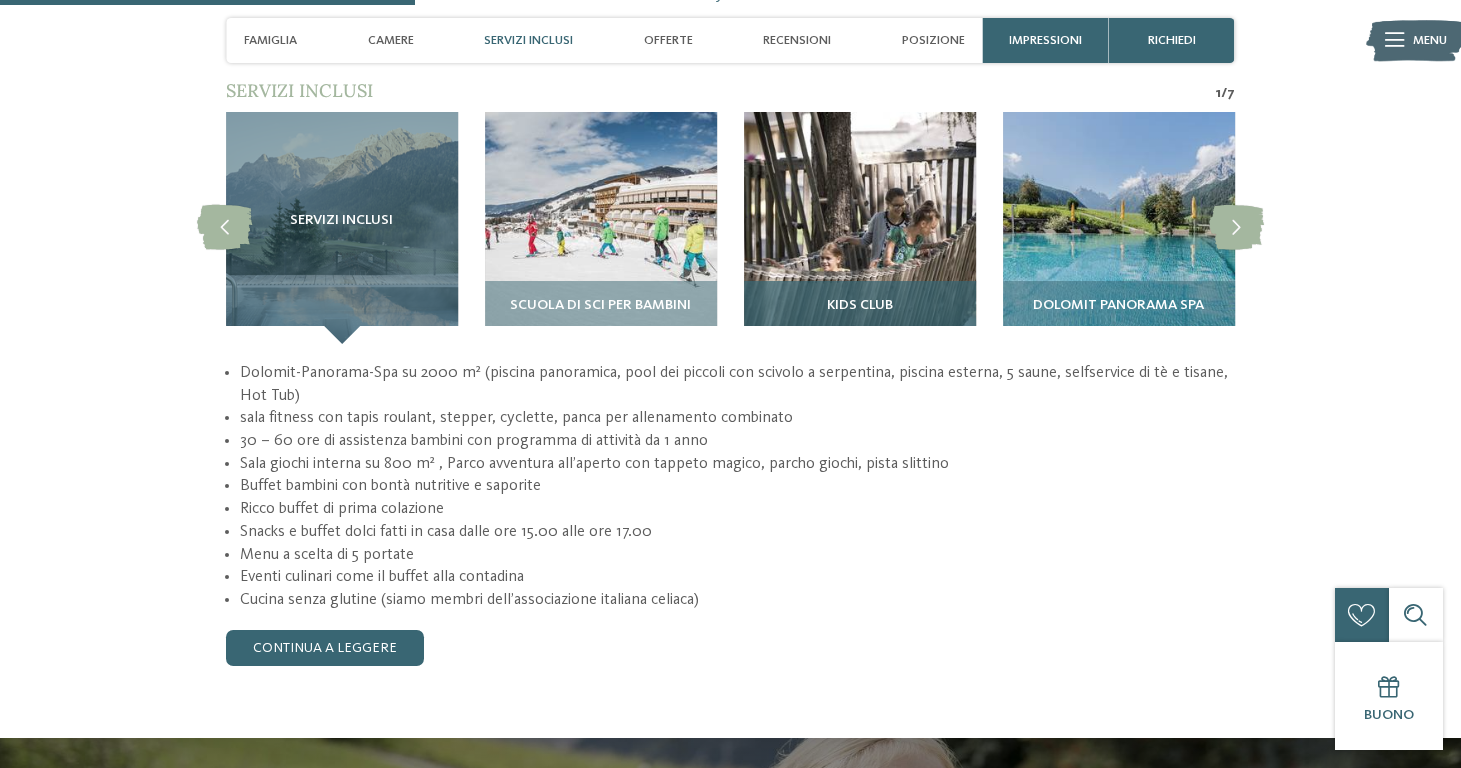 click at bounding box center [860, 228] 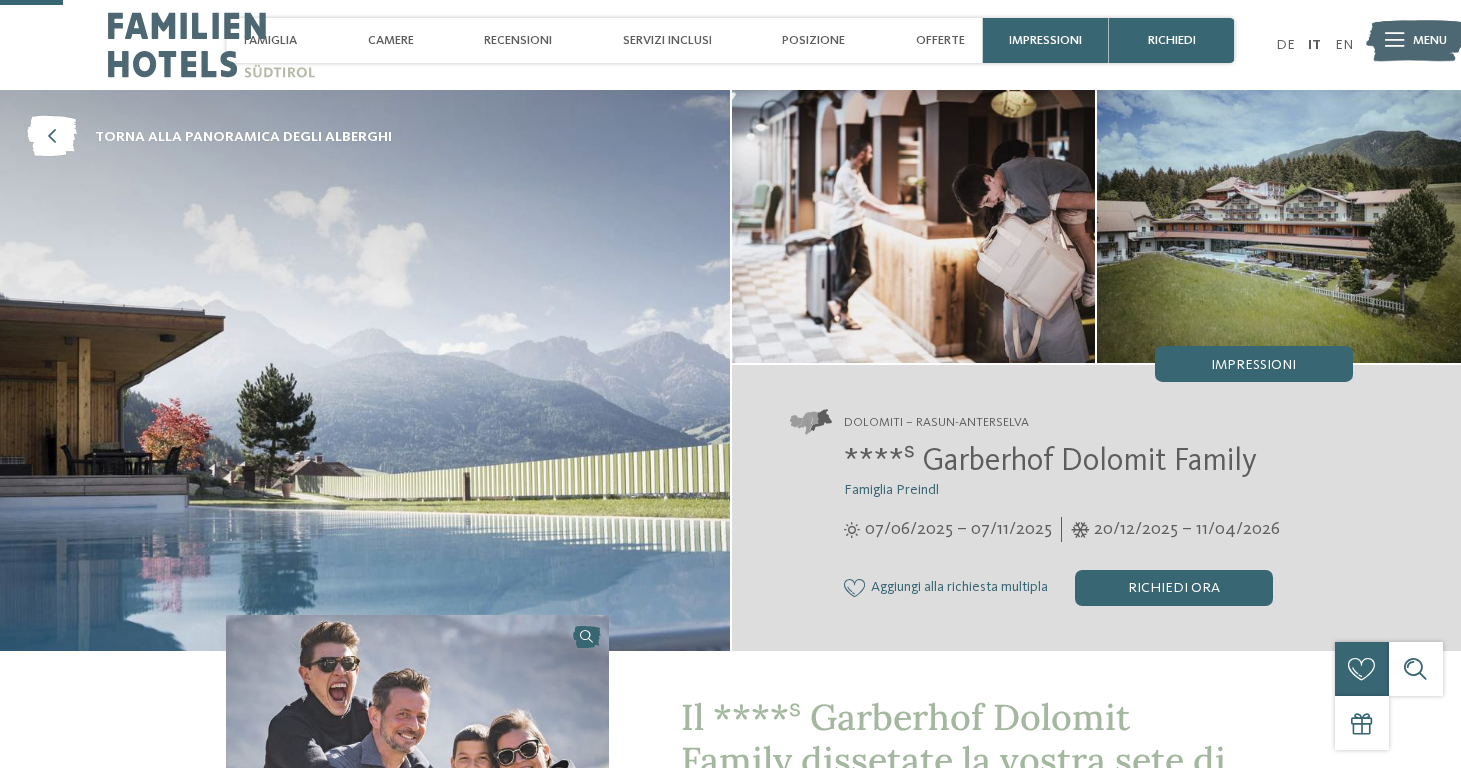 scroll, scrollTop: 245, scrollLeft: 0, axis: vertical 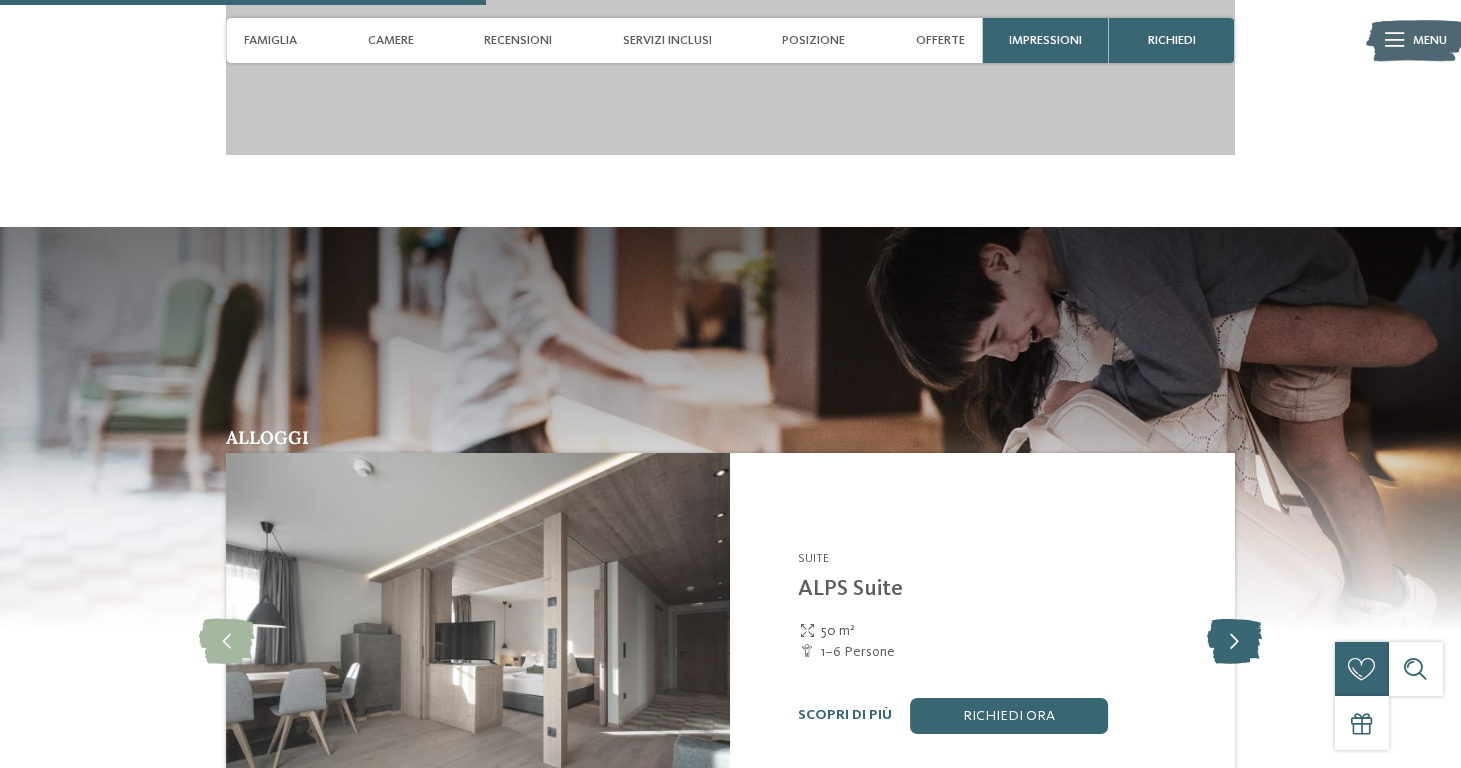 click at bounding box center [1234, 641] 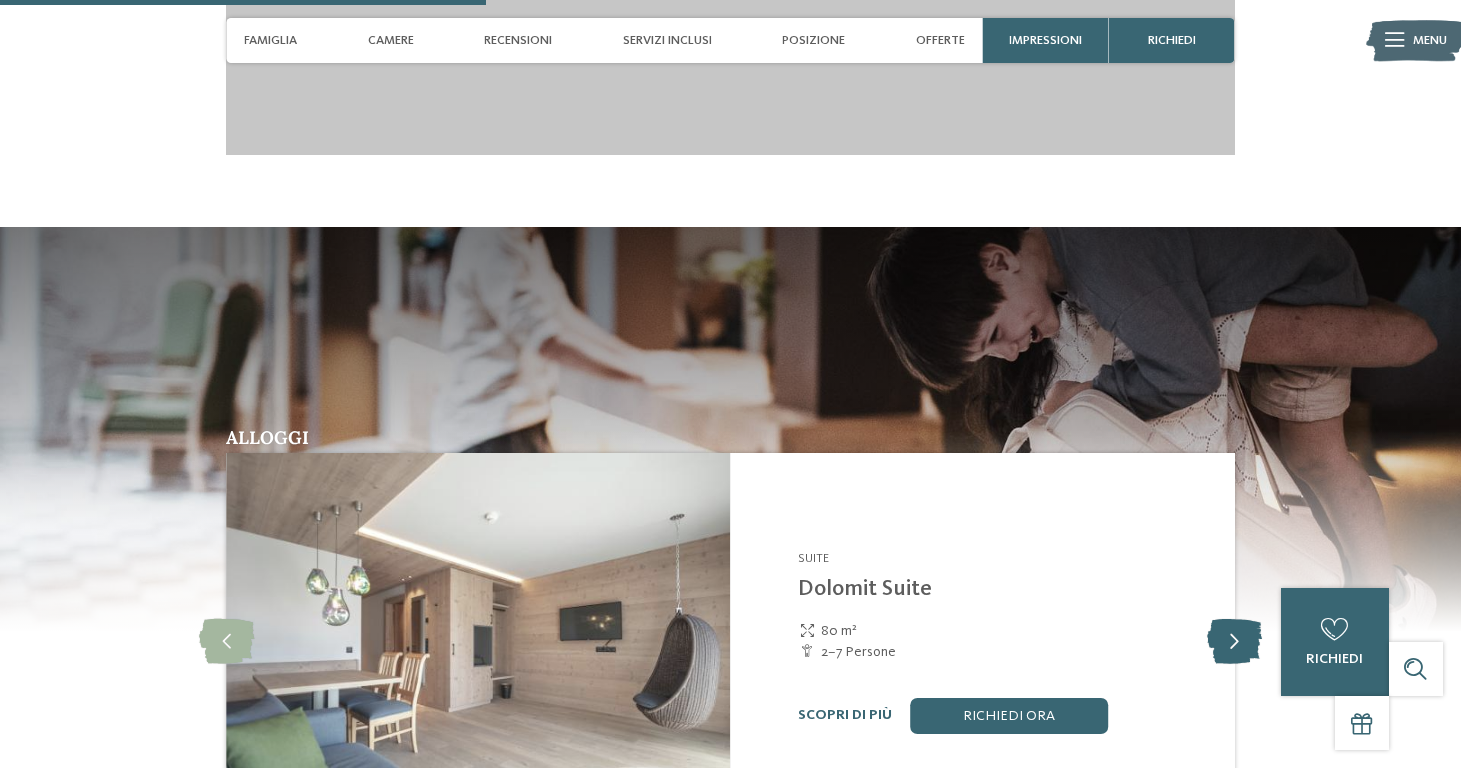 click at bounding box center (1234, 641) 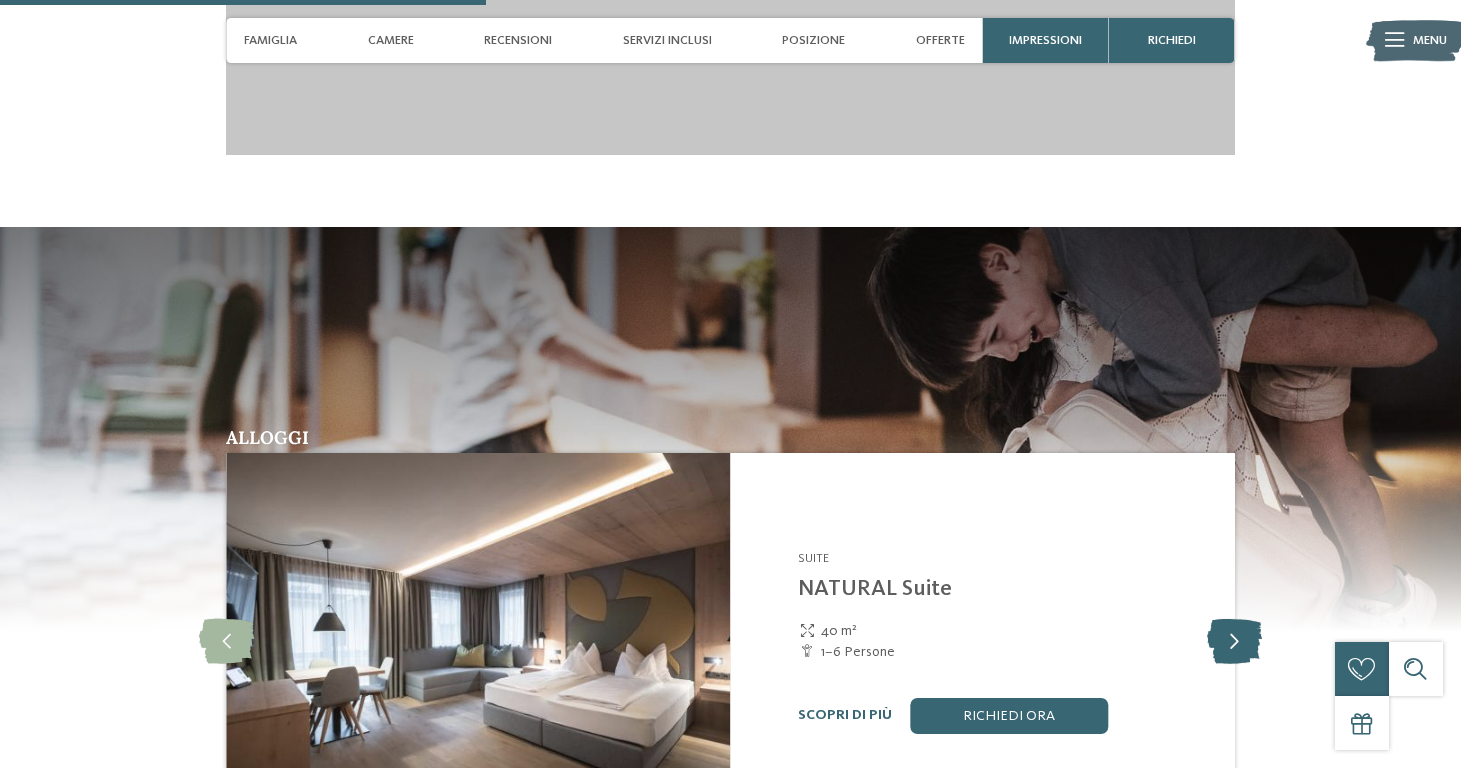 click at bounding box center [1234, 641] 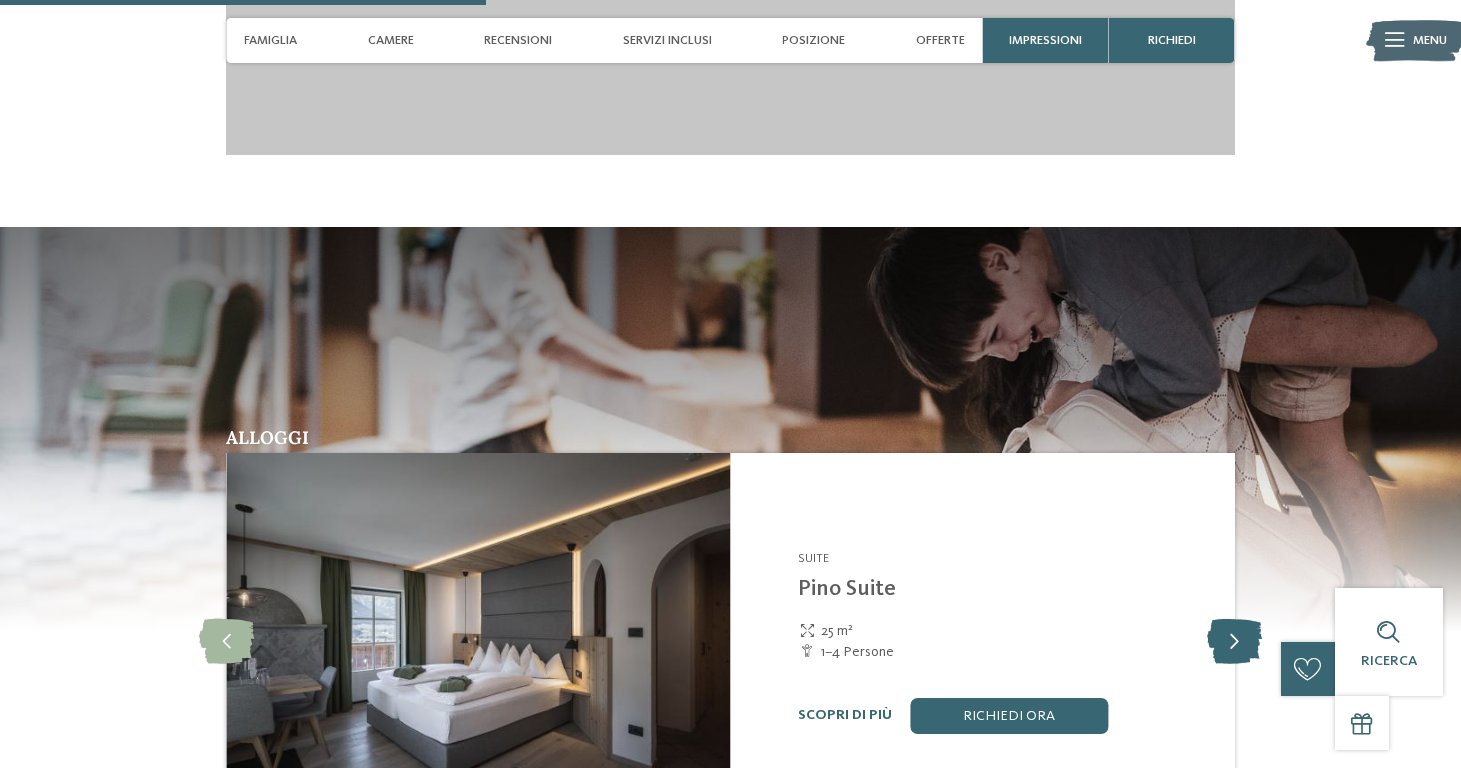 click at bounding box center [1234, 641] 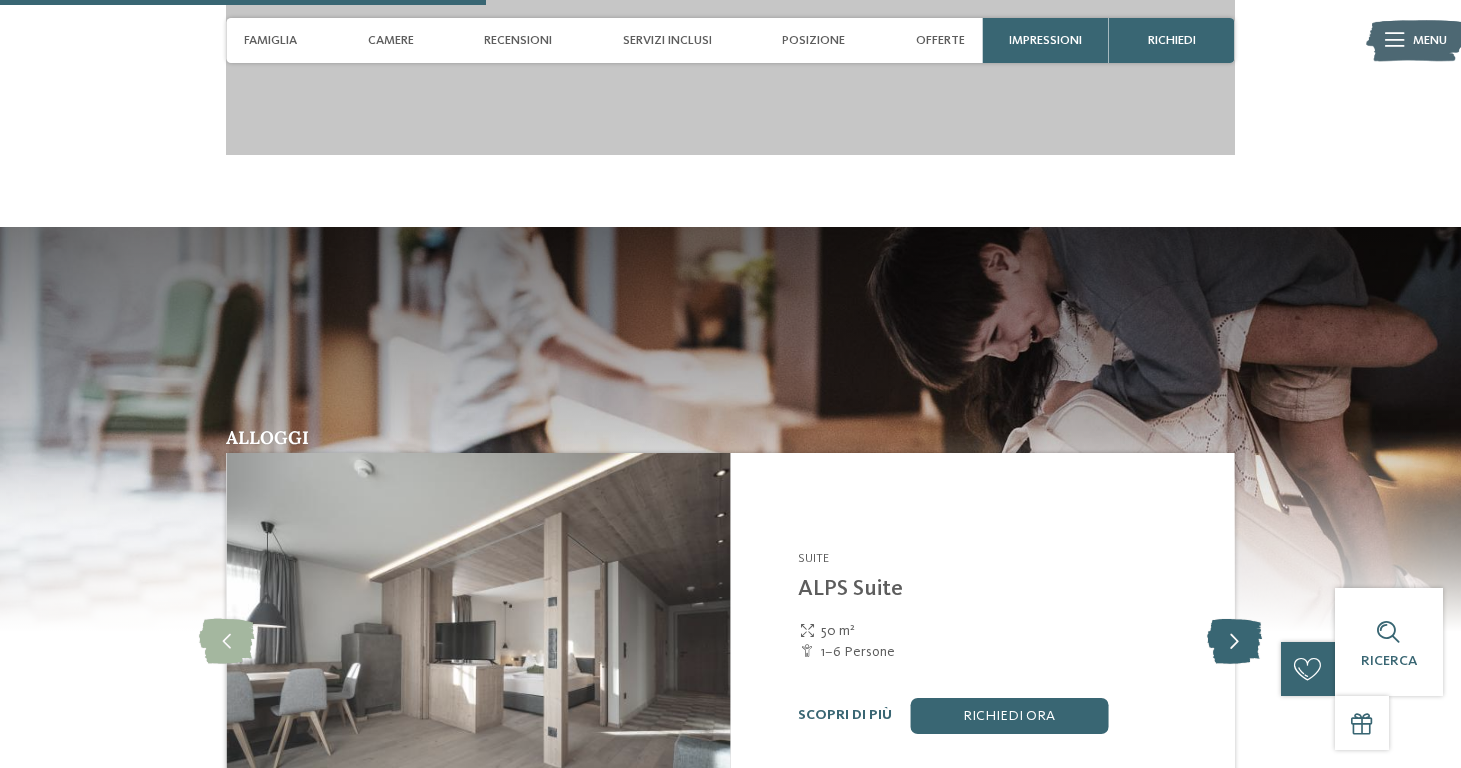 click at bounding box center [1234, 641] 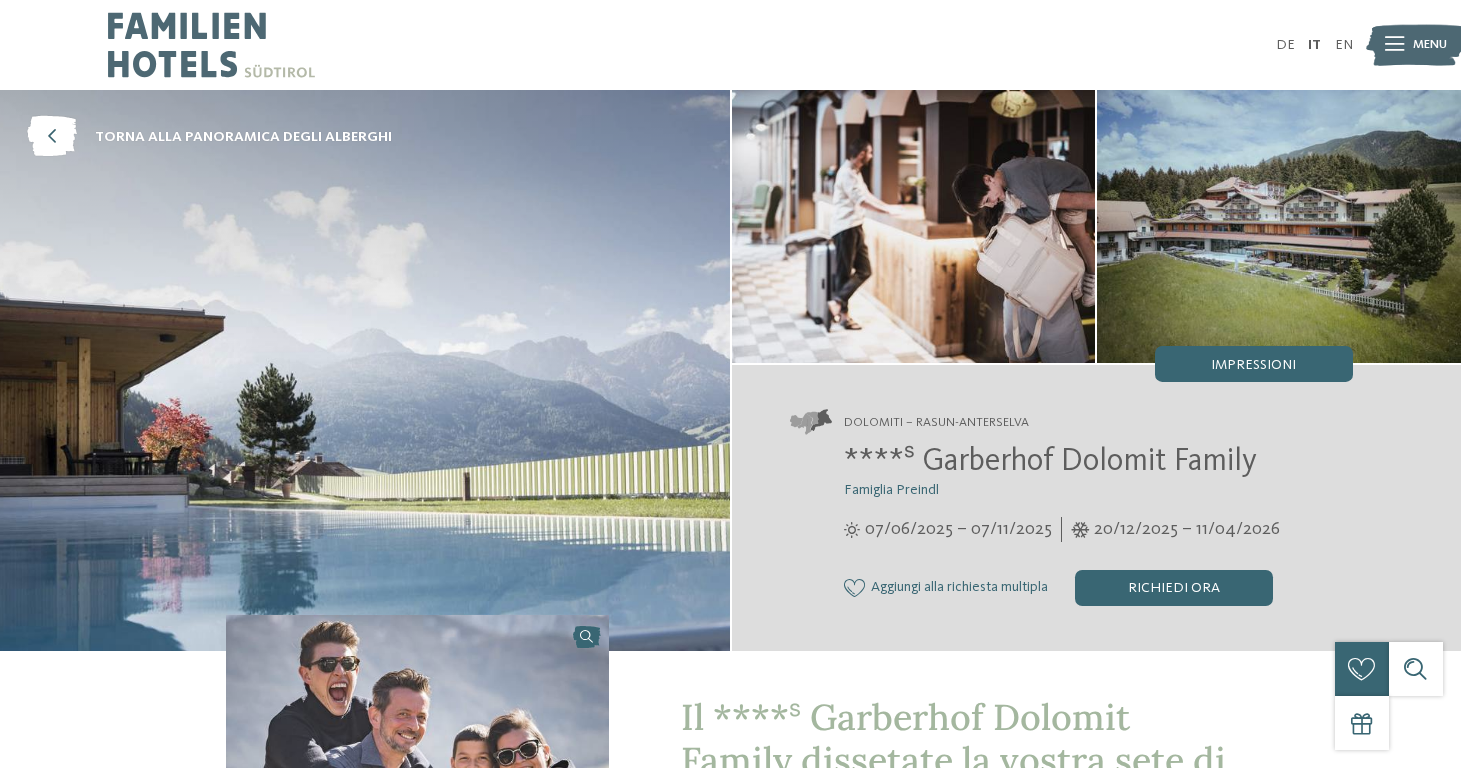 scroll, scrollTop: 0, scrollLeft: 0, axis: both 